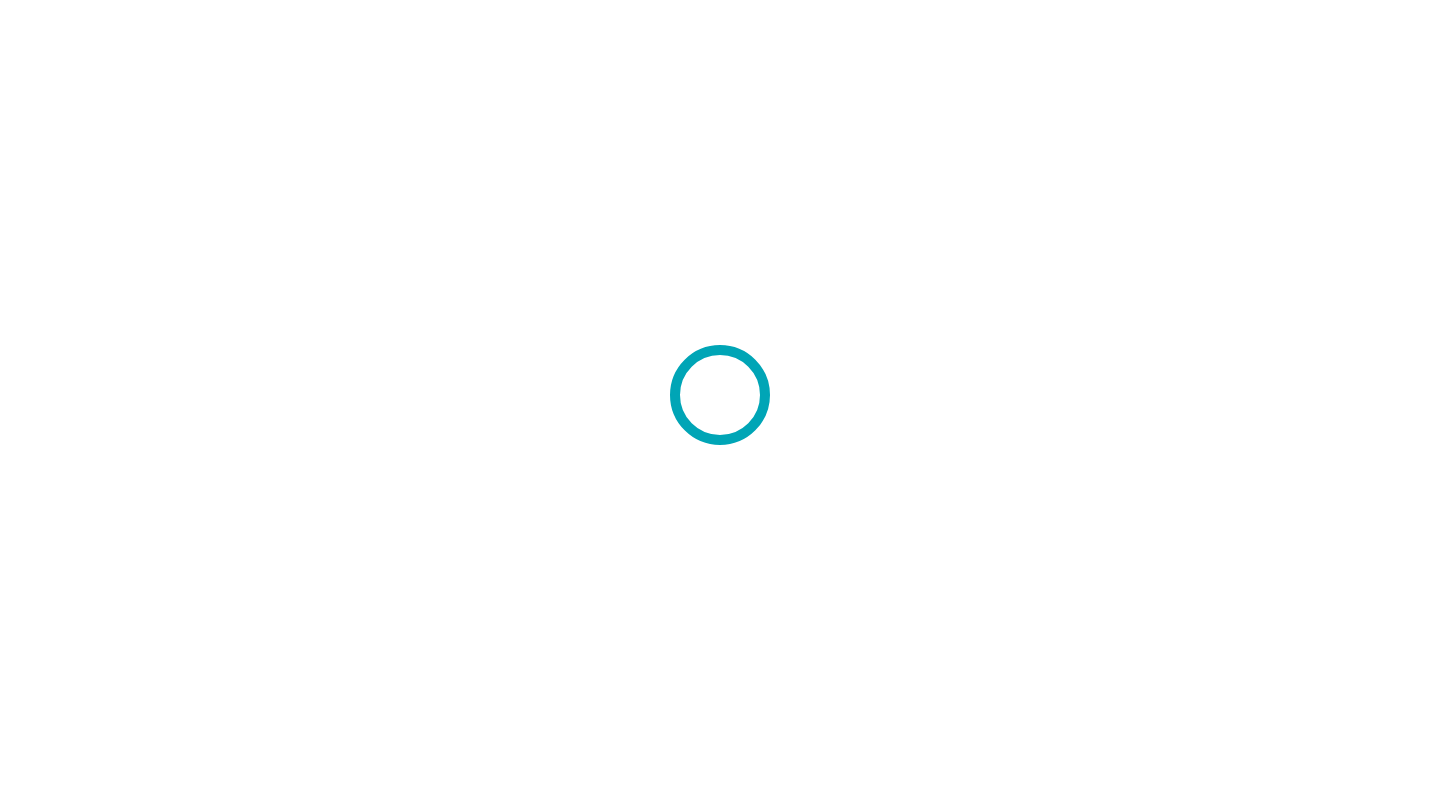 scroll, scrollTop: 0, scrollLeft: 0, axis: both 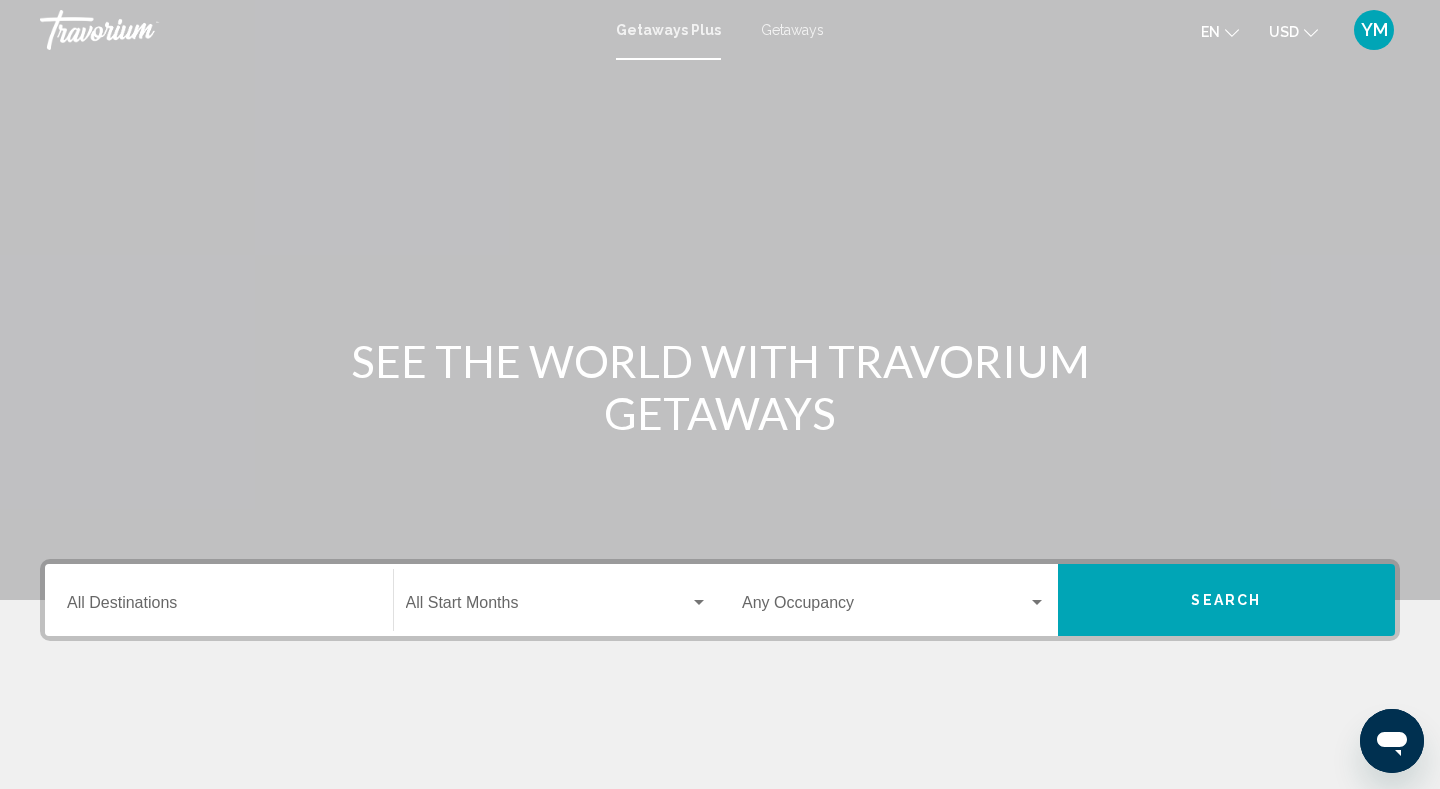 click on "Getaways" at bounding box center [792, 30] 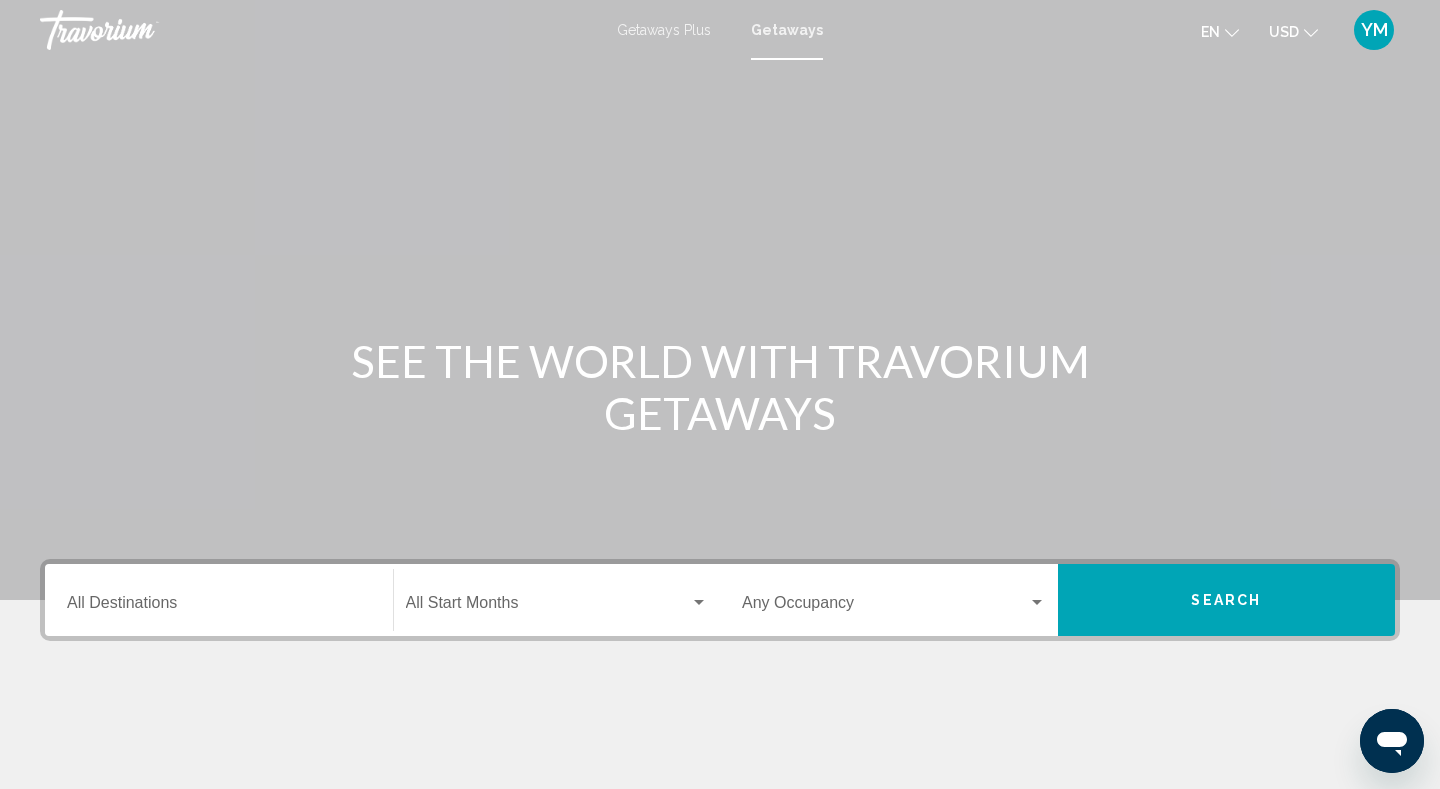 click on "Getaways Plus" at bounding box center (664, 30) 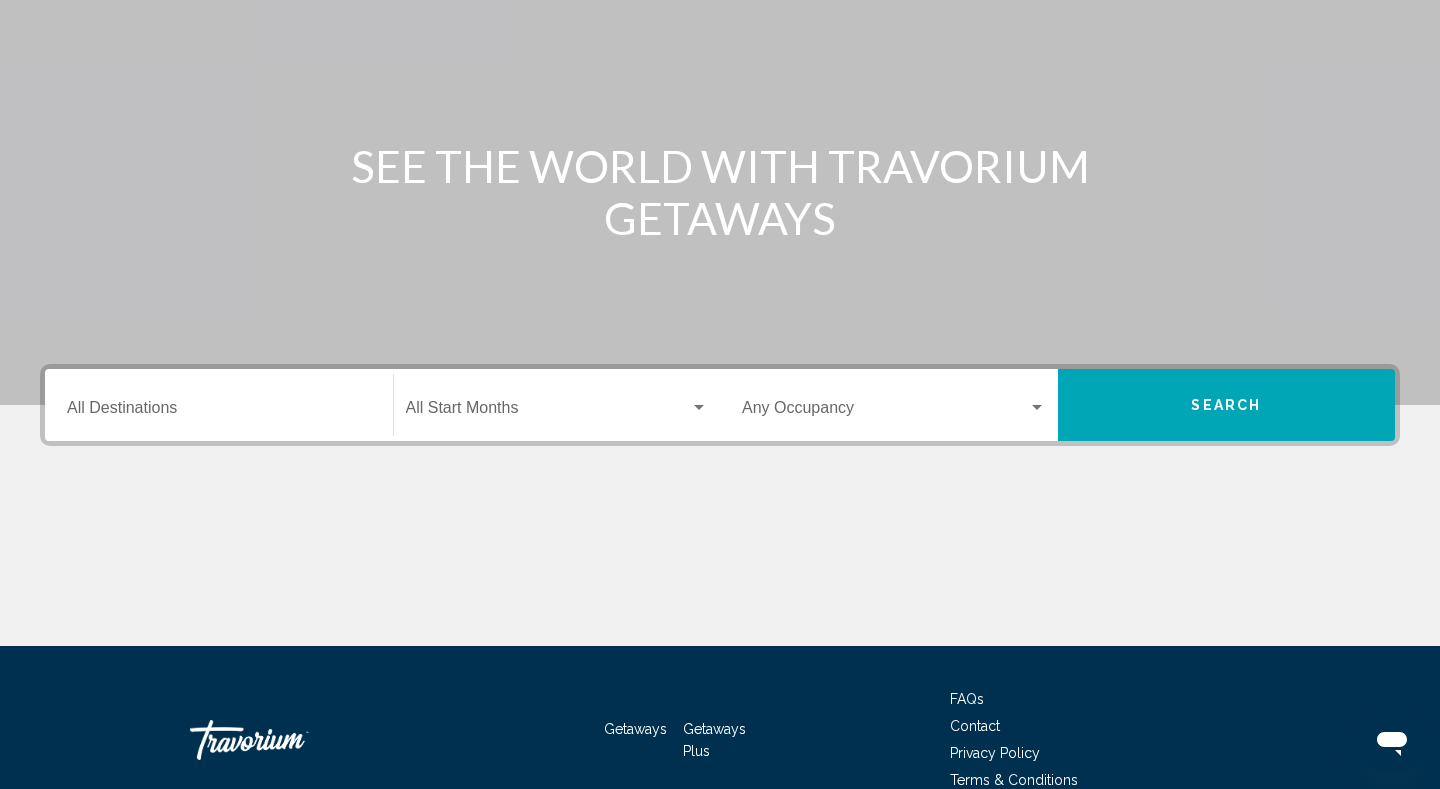 scroll, scrollTop: 297, scrollLeft: 0, axis: vertical 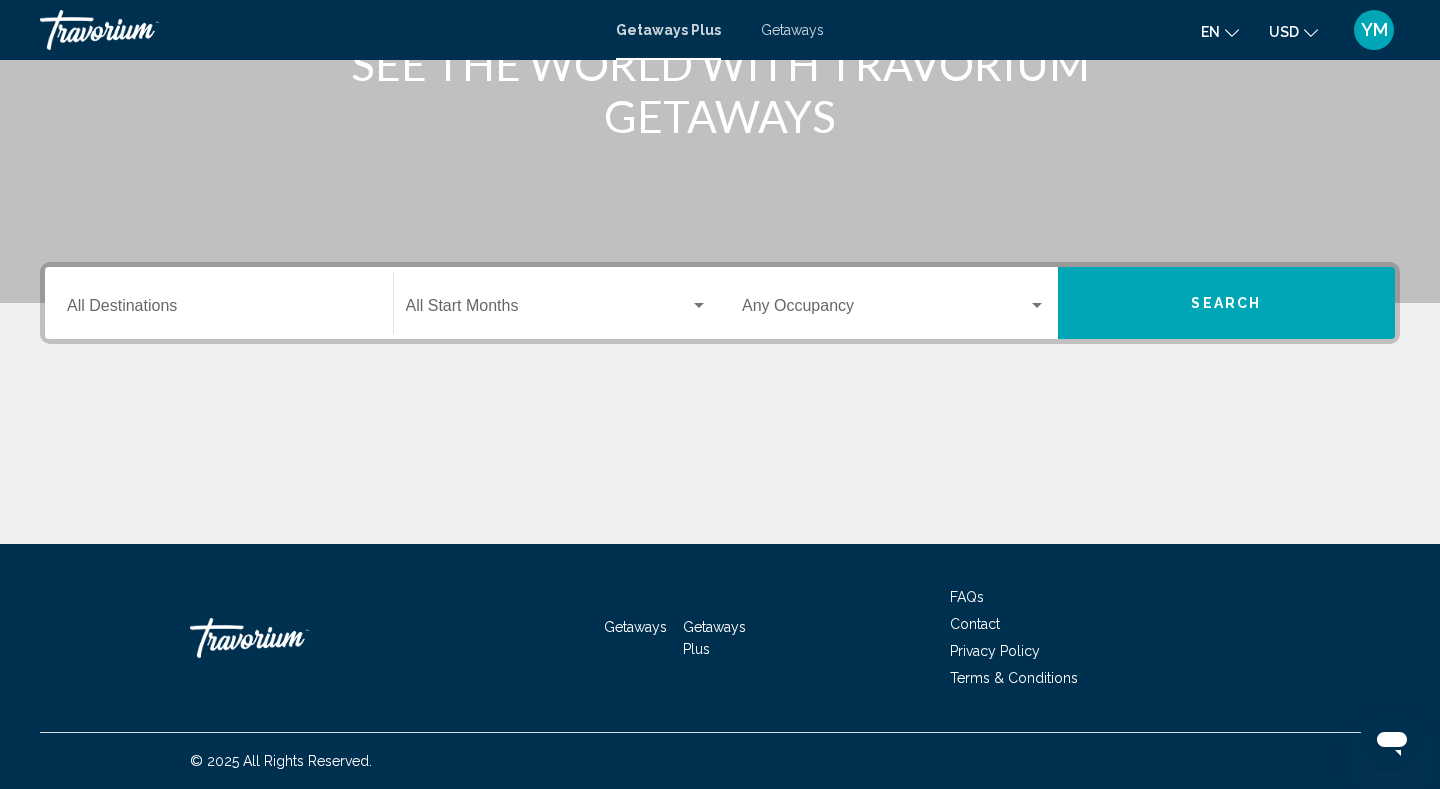 click on "Destination All Destinations" at bounding box center (219, 310) 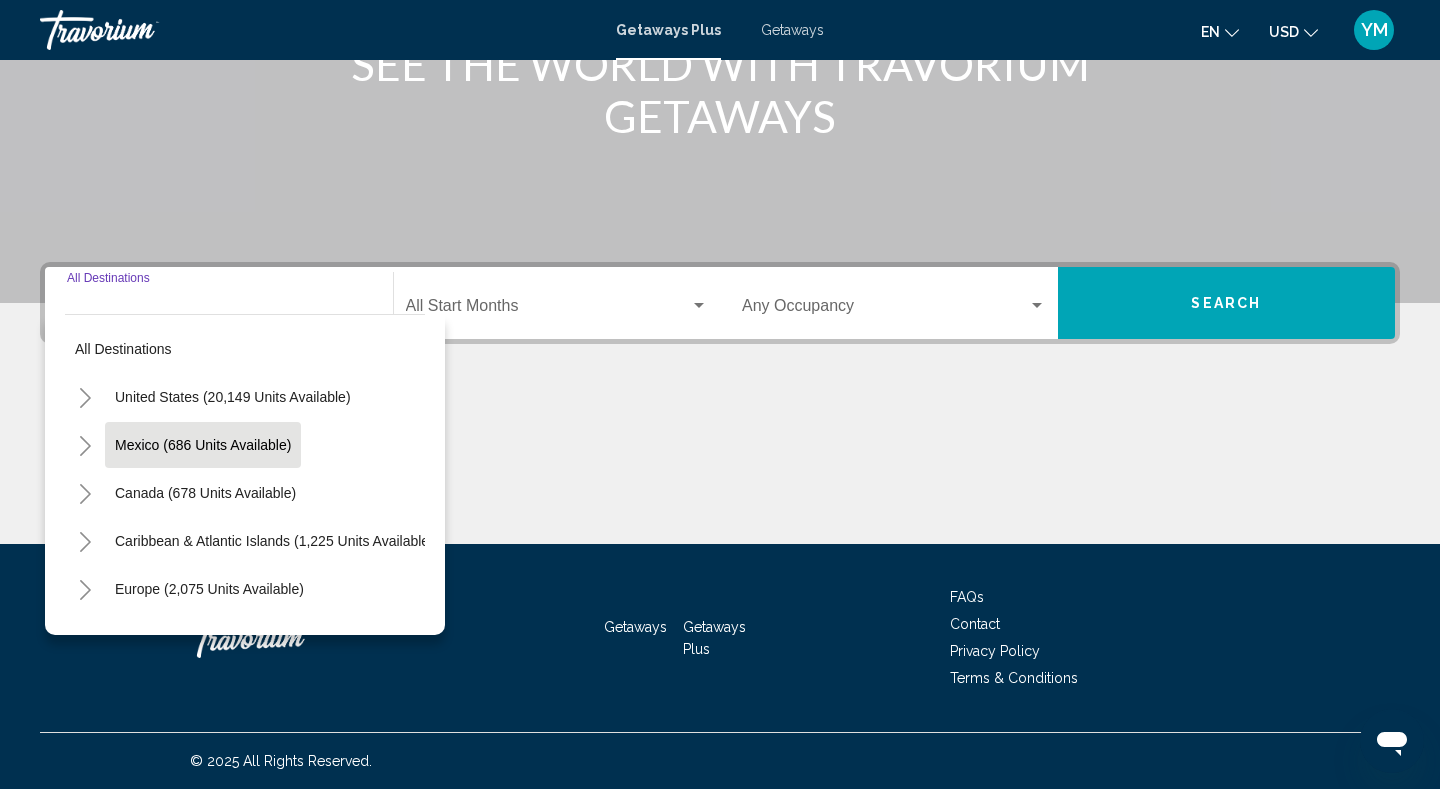 click on "Mexico (686 units available)" at bounding box center (205, 493) 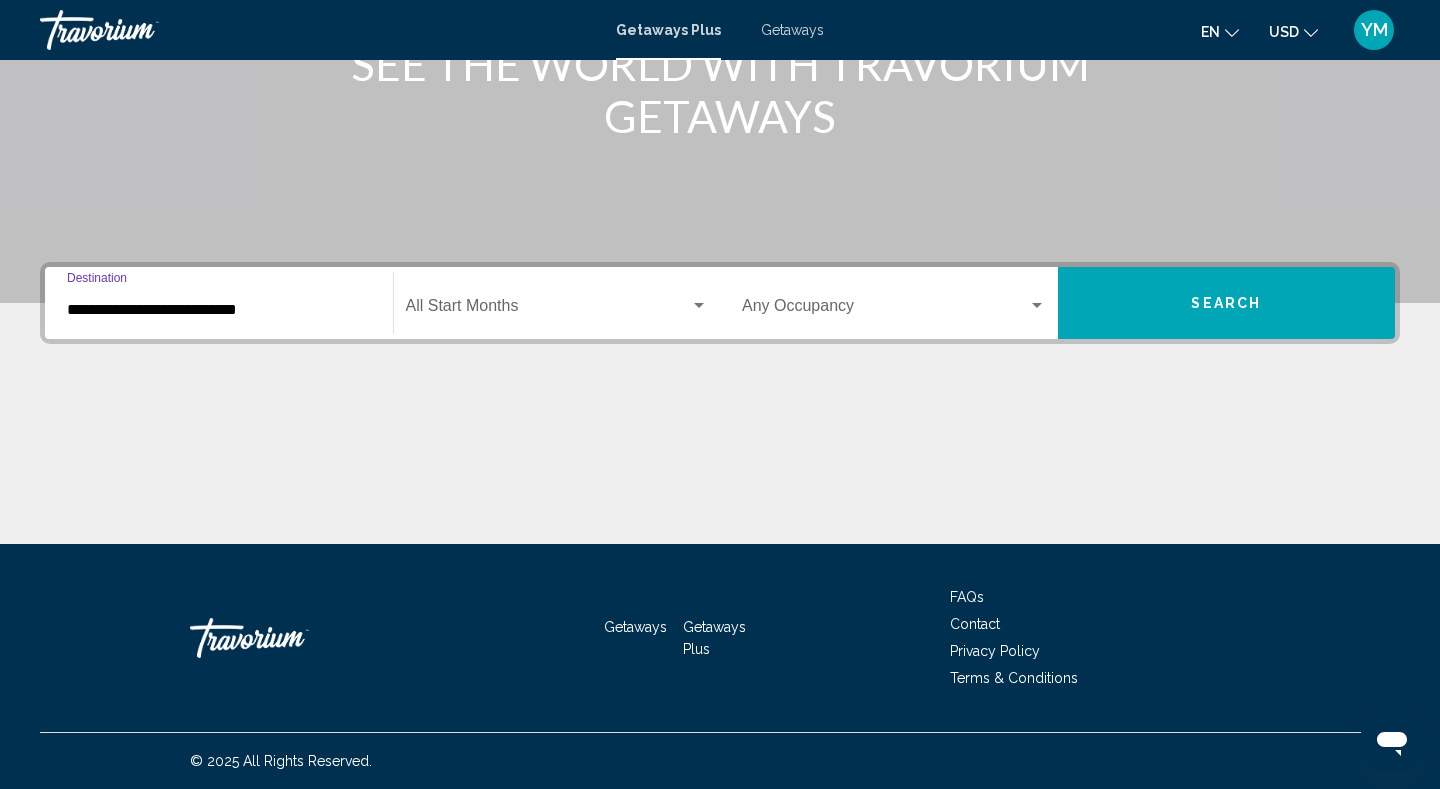 click at bounding box center (548, 310) 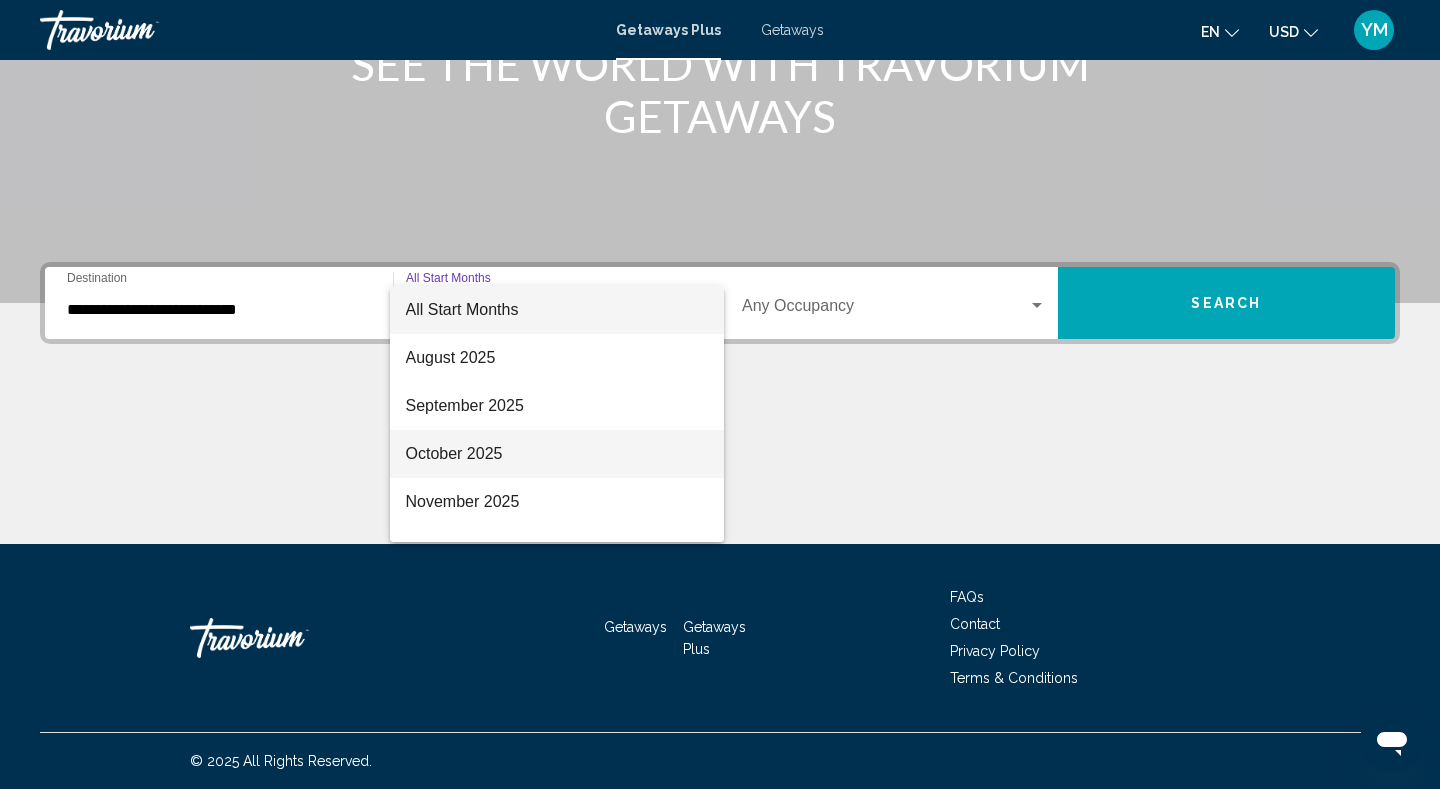 click on "October 2025" at bounding box center (557, 454) 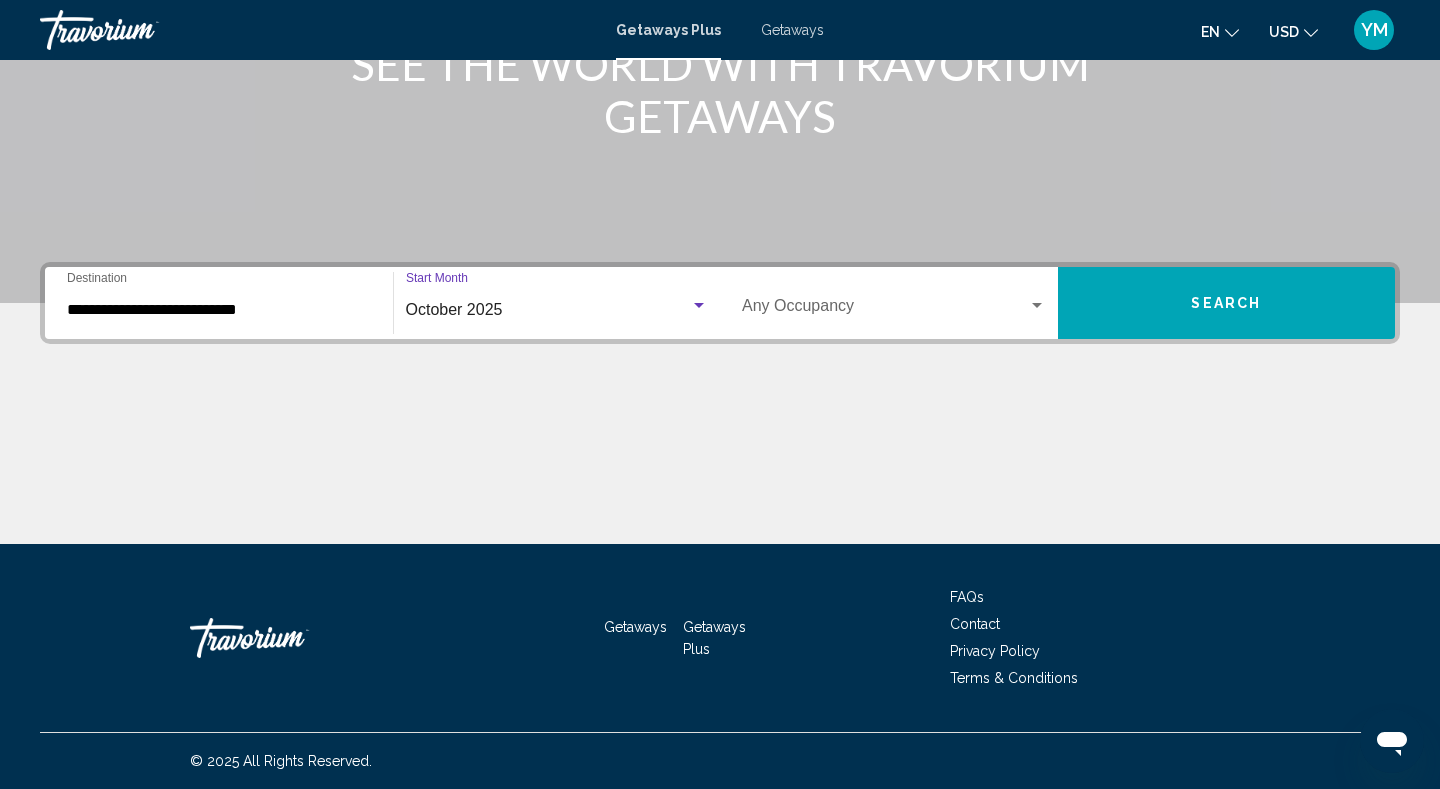 click at bounding box center [885, 310] 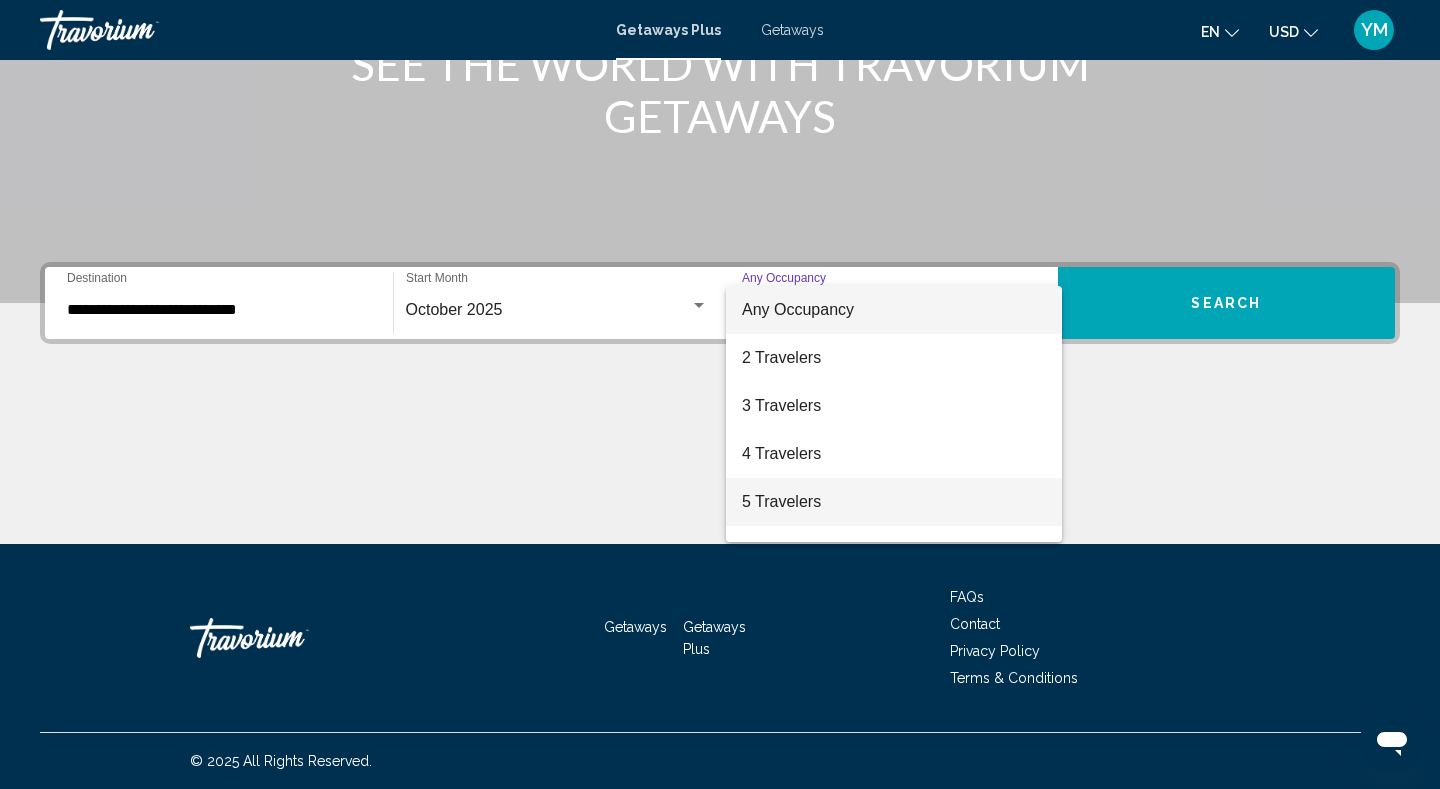 click on "5 Travelers" at bounding box center [894, 502] 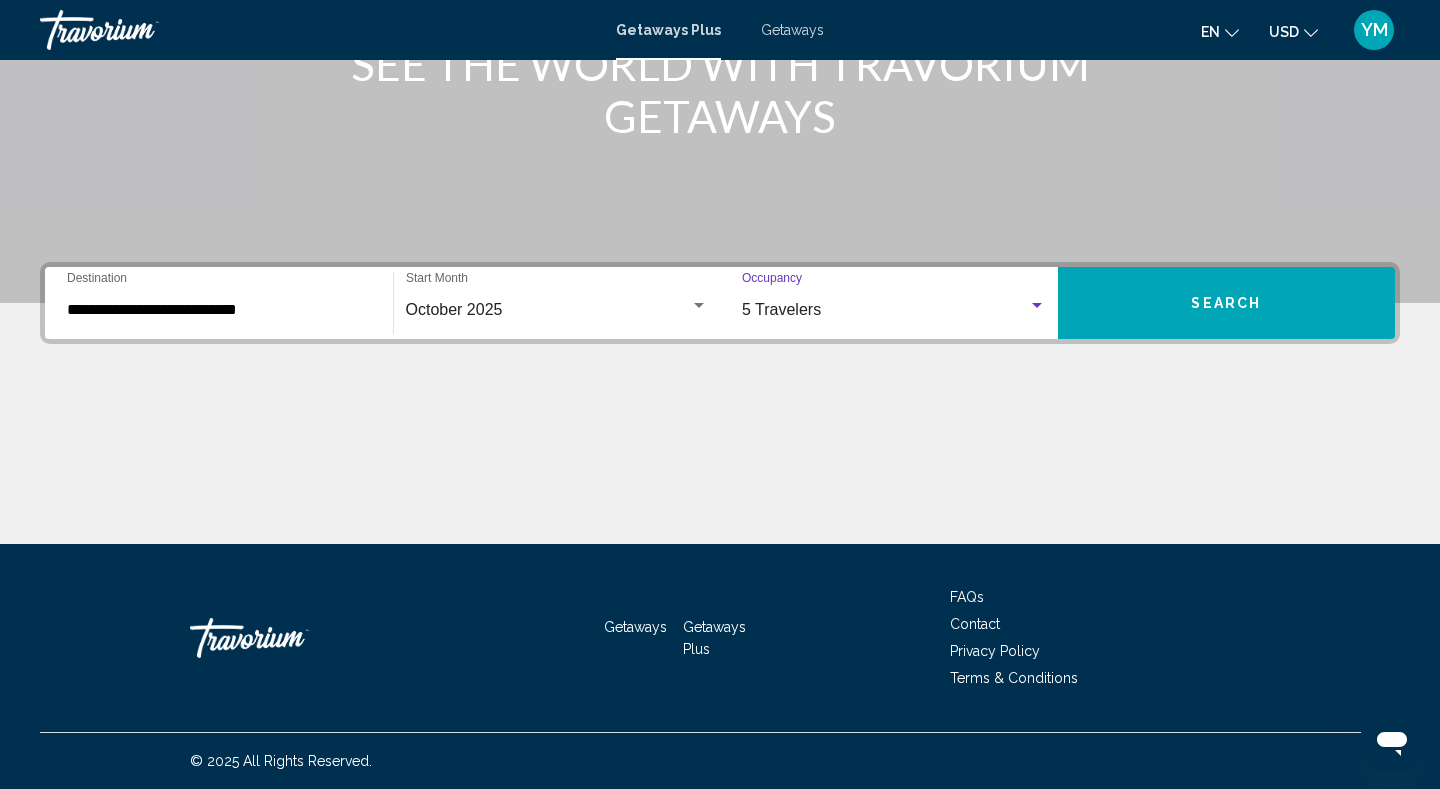 click on "Search" at bounding box center [1226, 304] 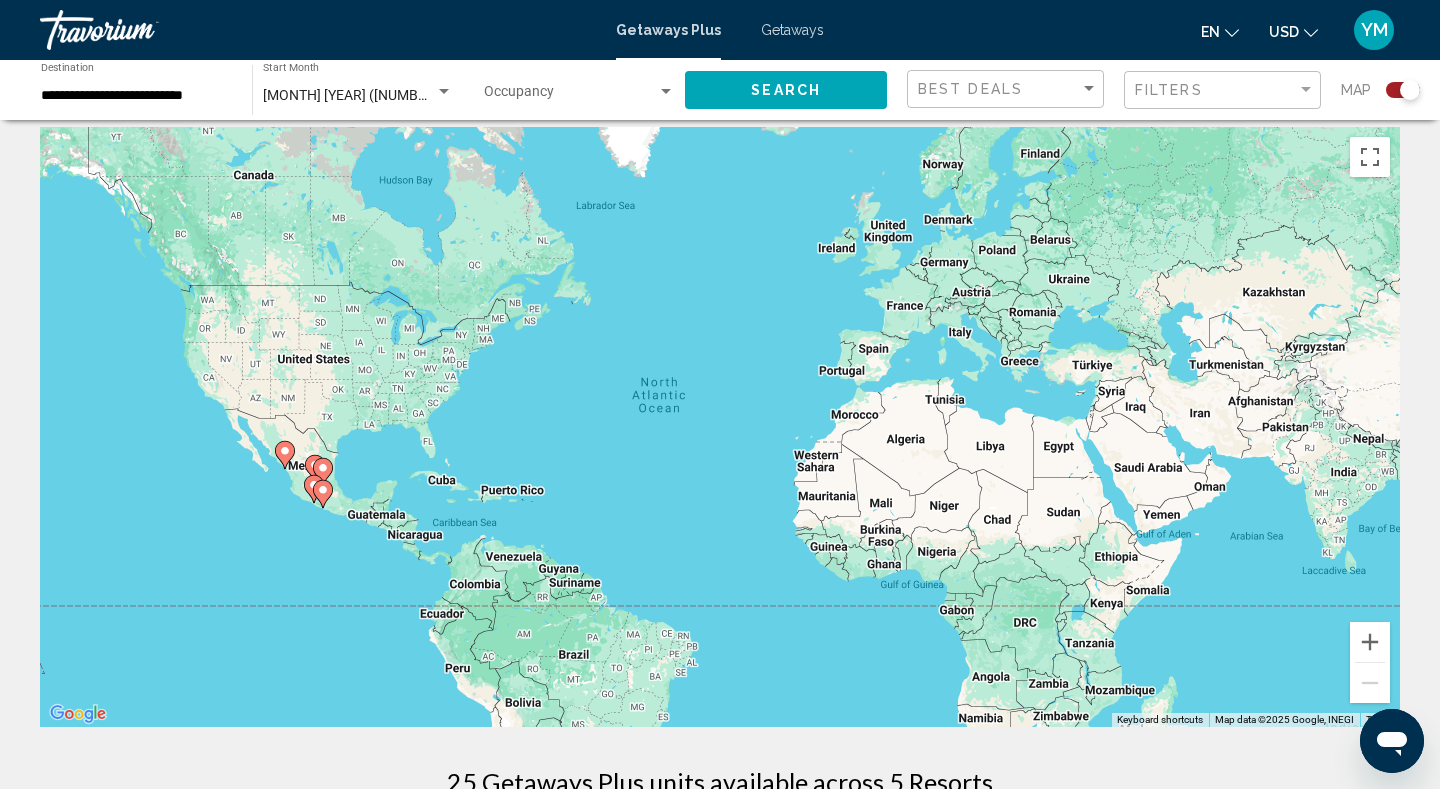 scroll, scrollTop: 0, scrollLeft: 0, axis: both 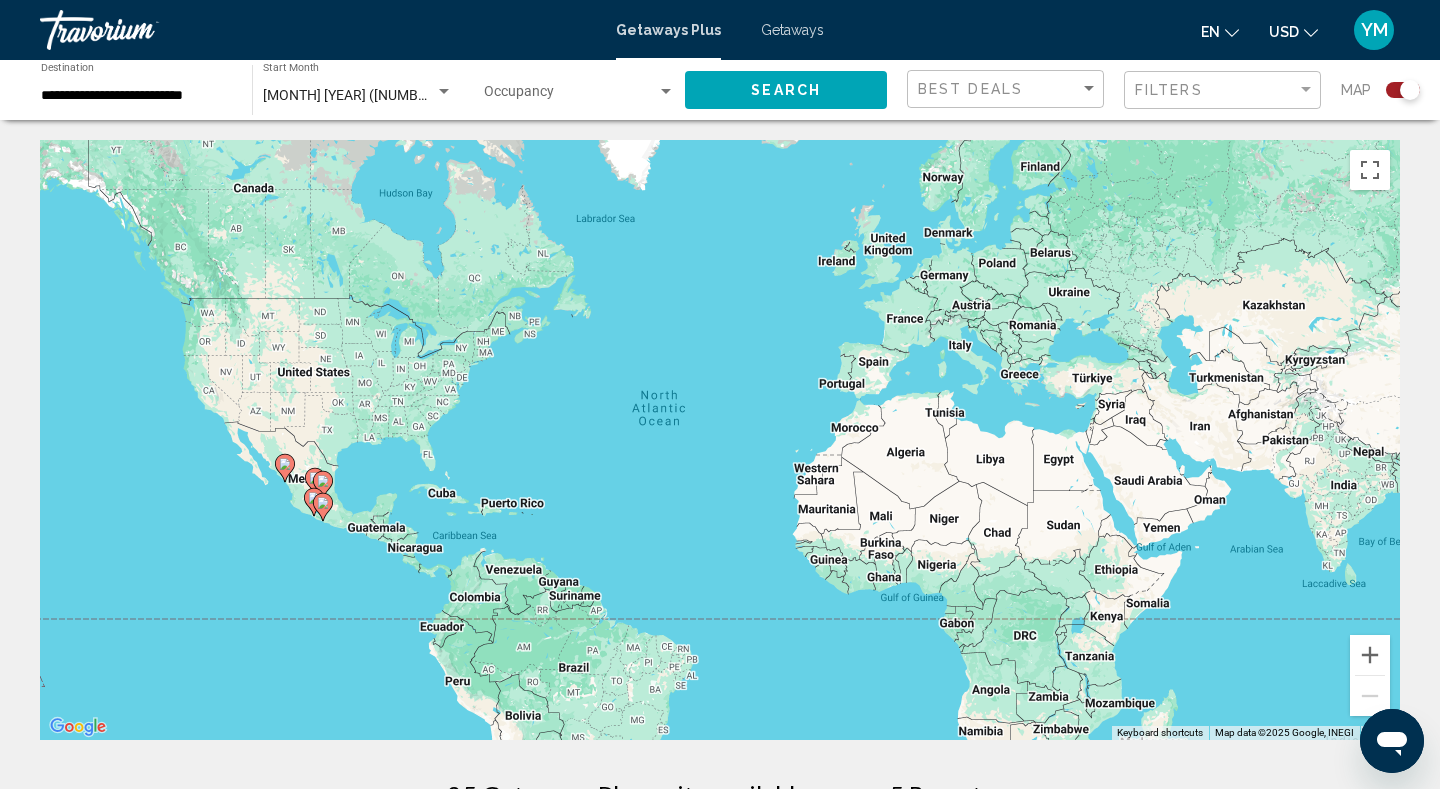 click on "**********" at bounding box center [136, 96] 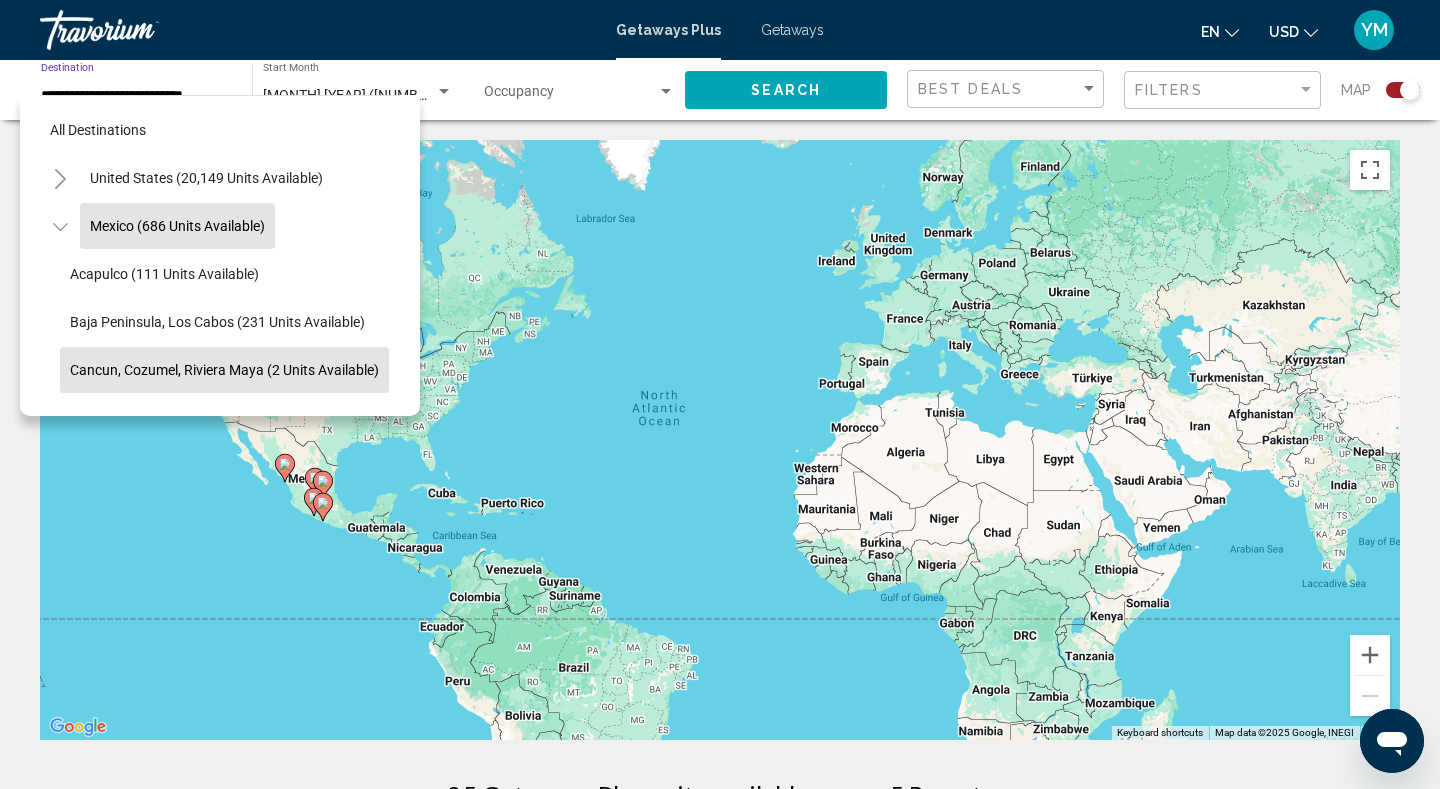 click on "Cancun, Cozumel, Riviera Maya (2 units available)" 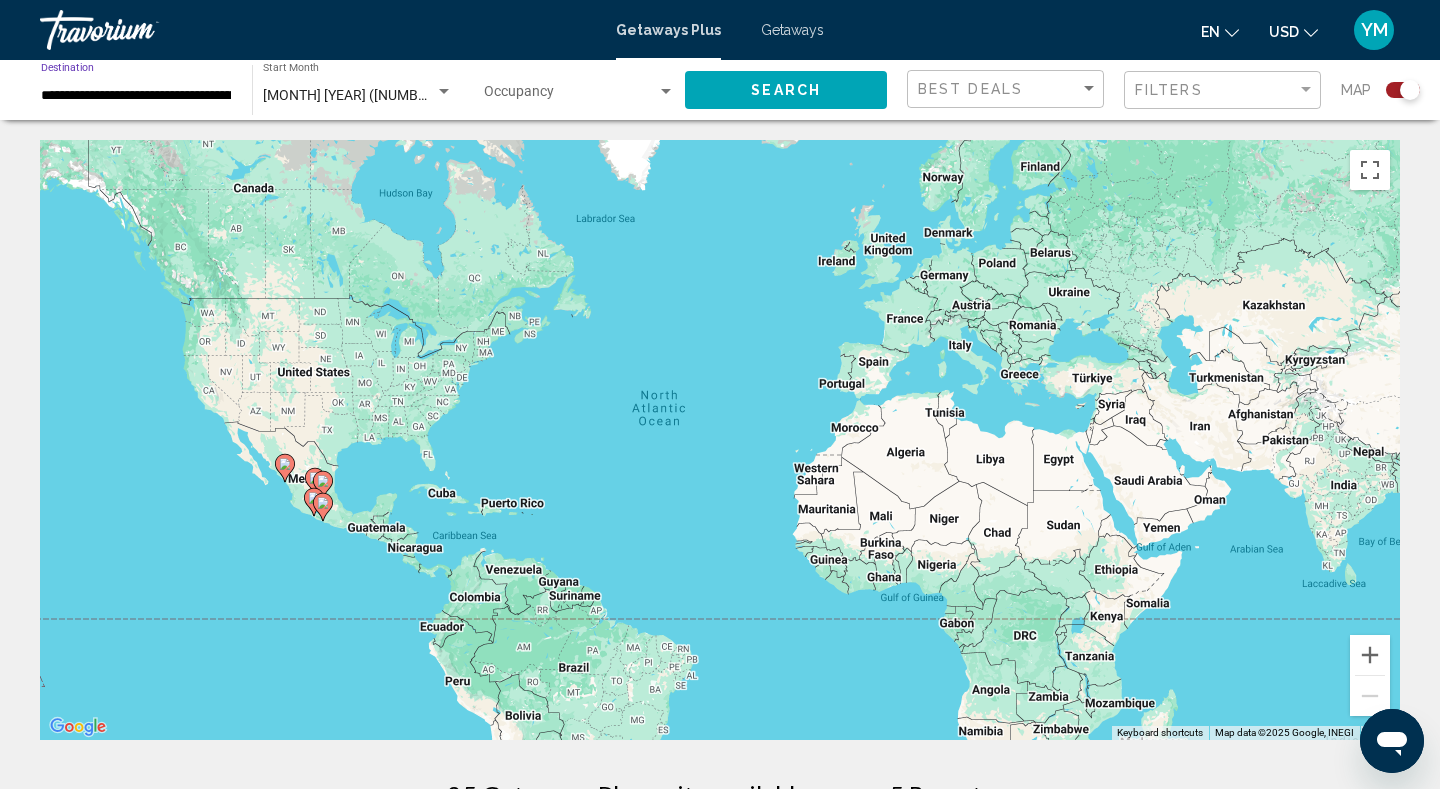click on "Search" 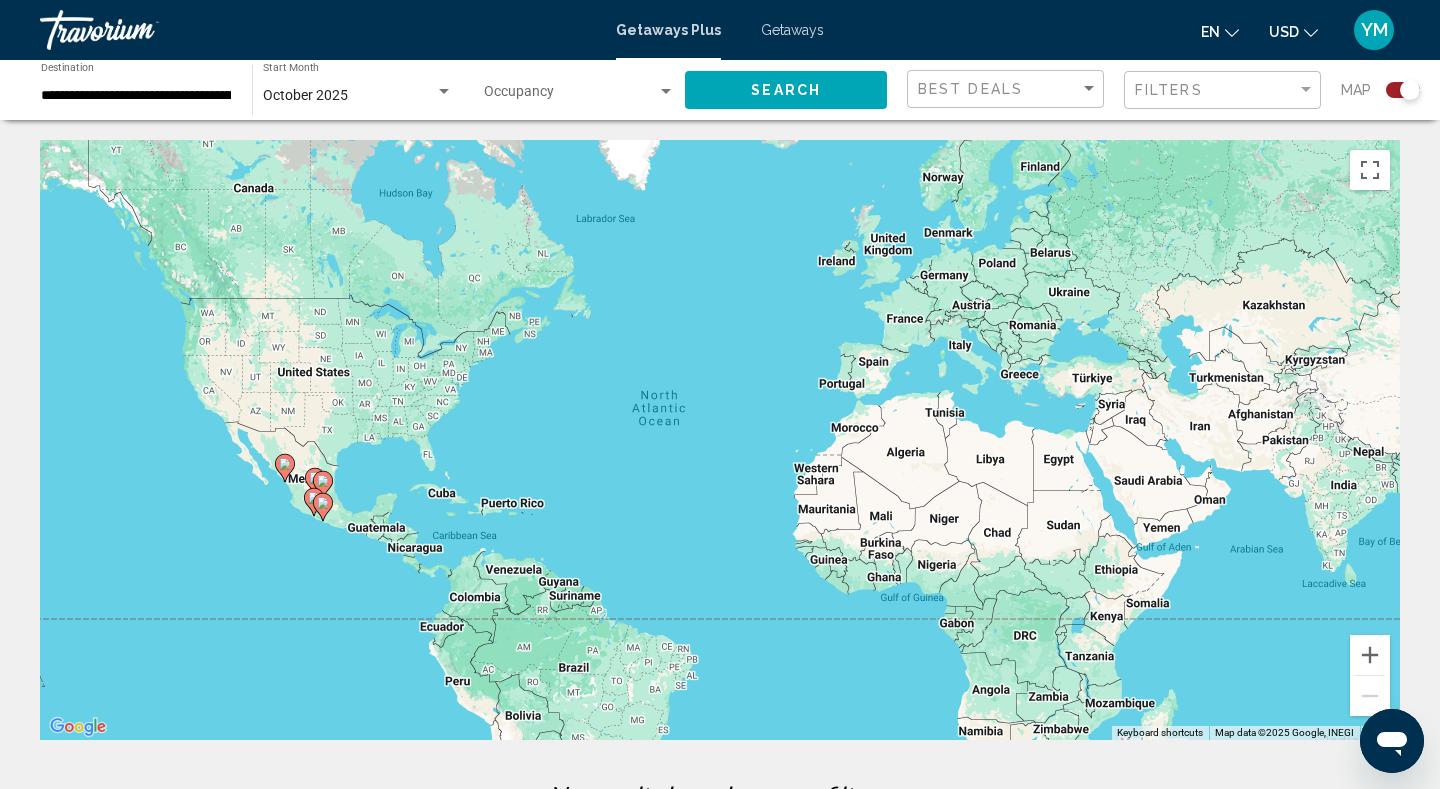 click at bounding box center [570, 96] 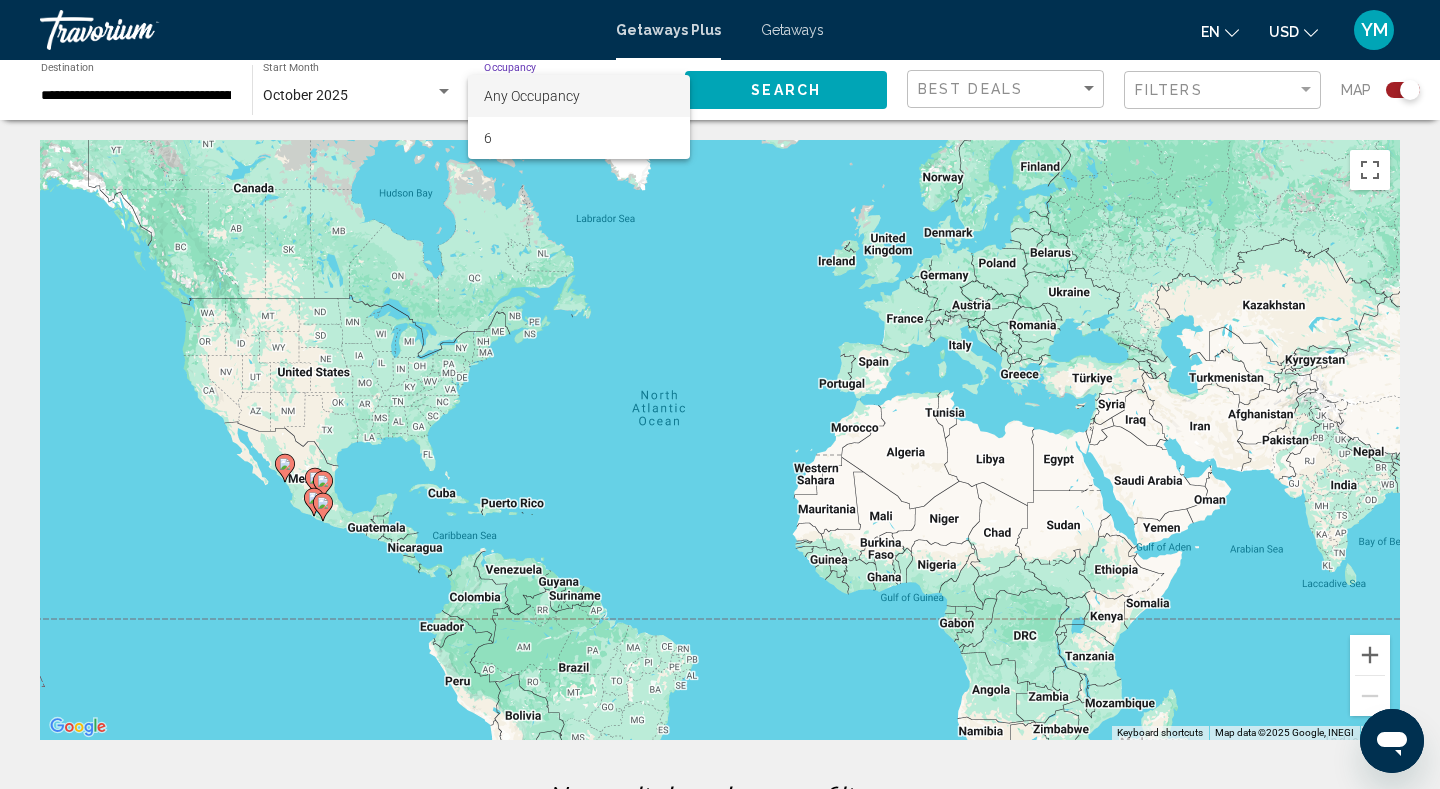 click at bounding box center (720, 394) 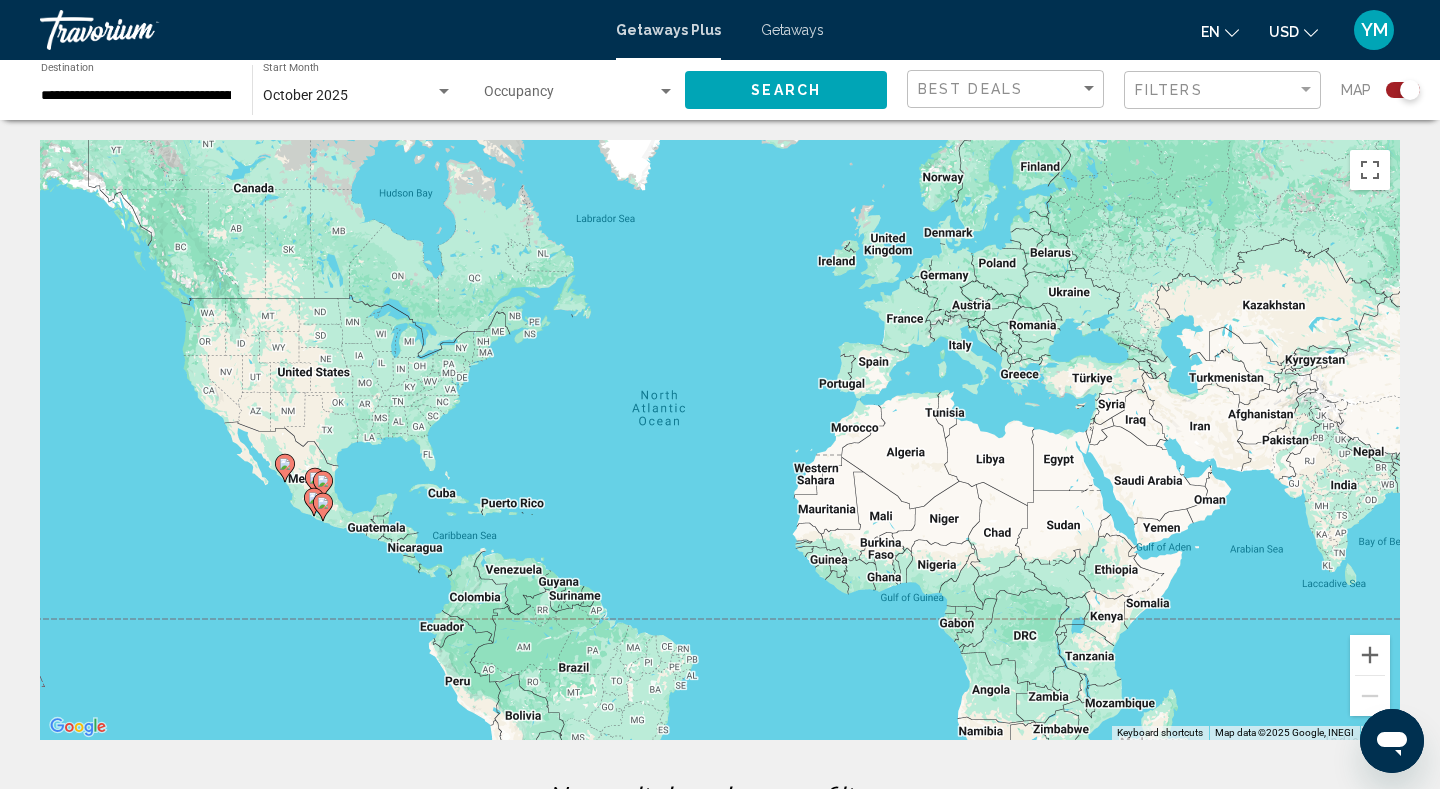 click on "October 2025 Start Month All Start Months" 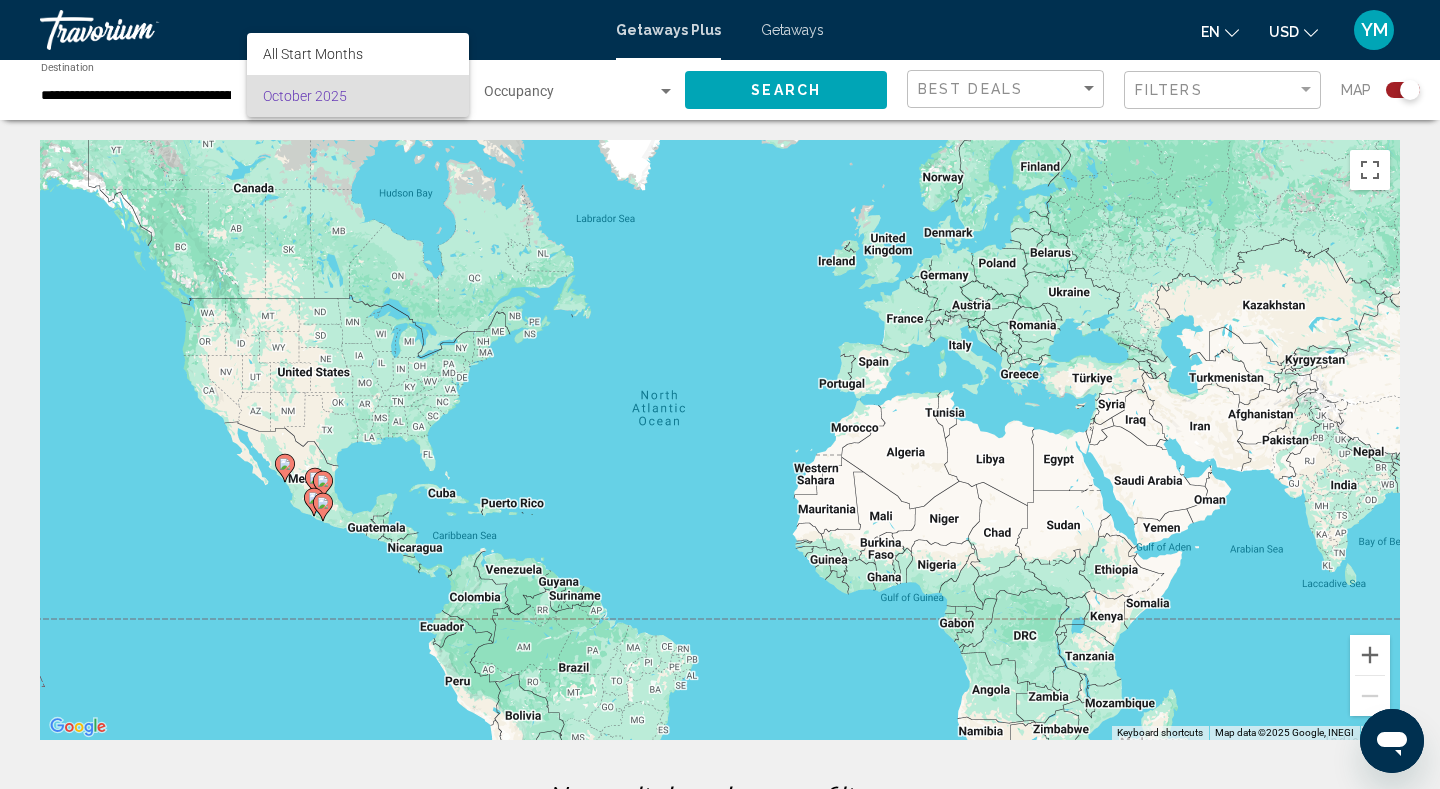 click at bounding box center [720, 394] 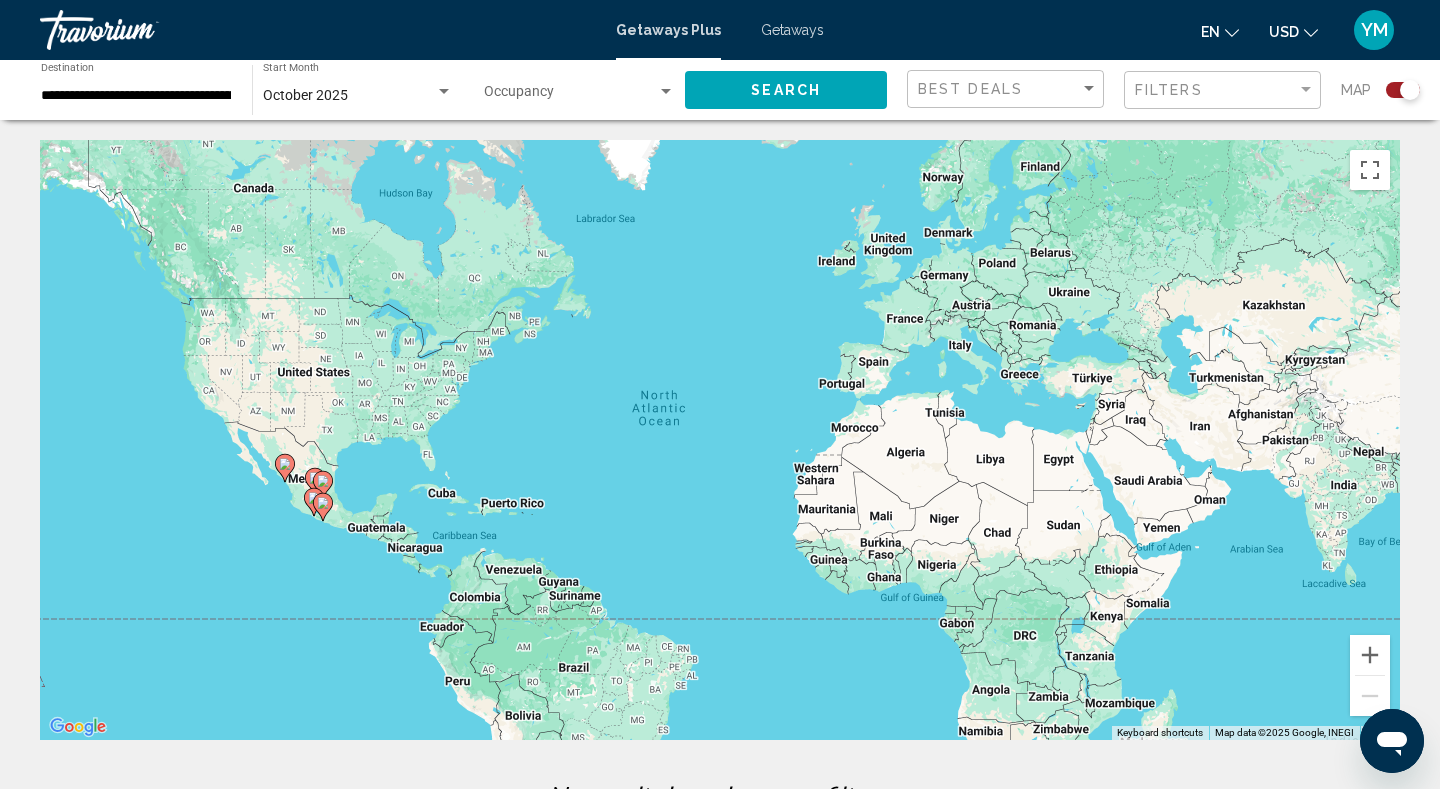 click on "**********" at bounding box center (136, 96) 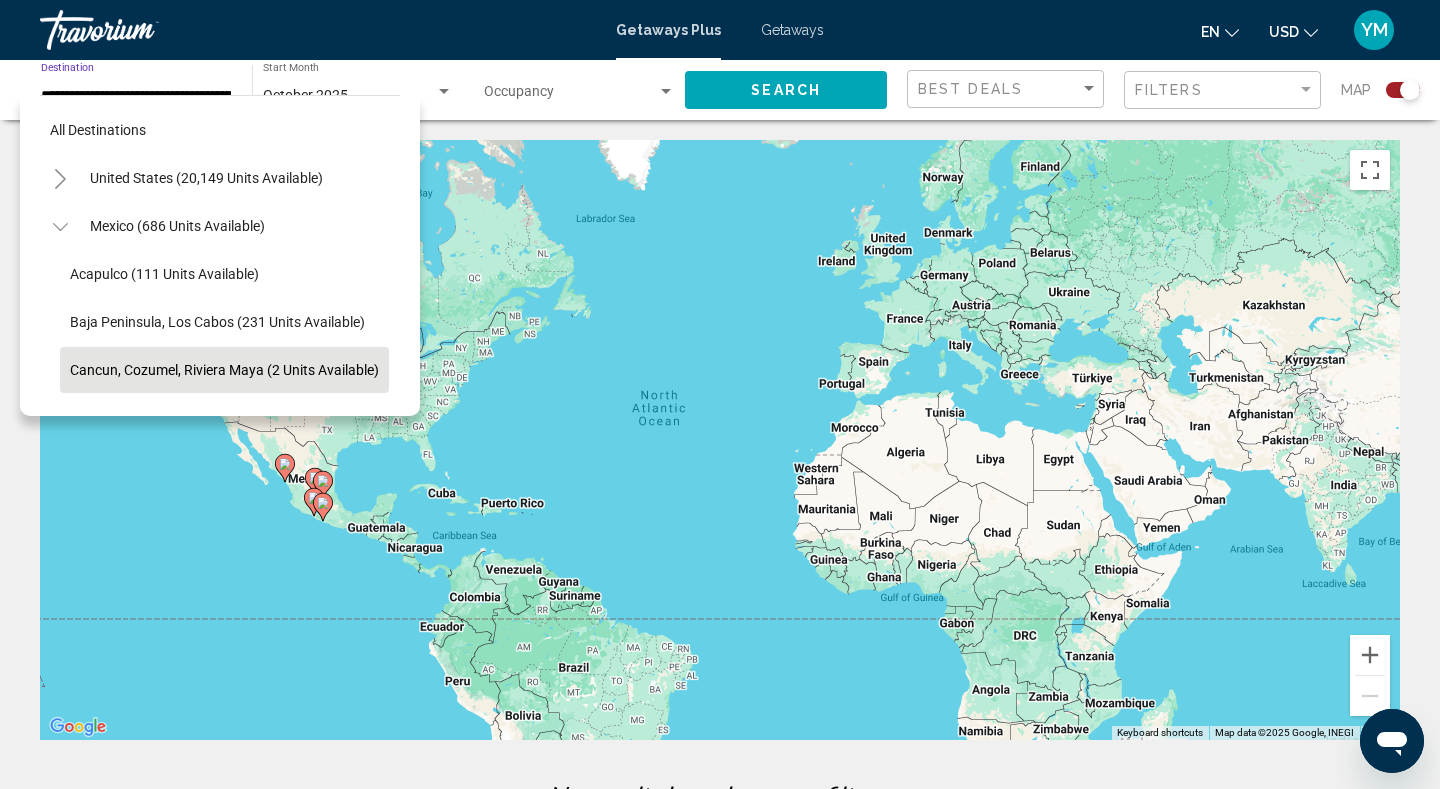 scroll, scrollTop: 119, scrollLeft: 0, axis: vertical 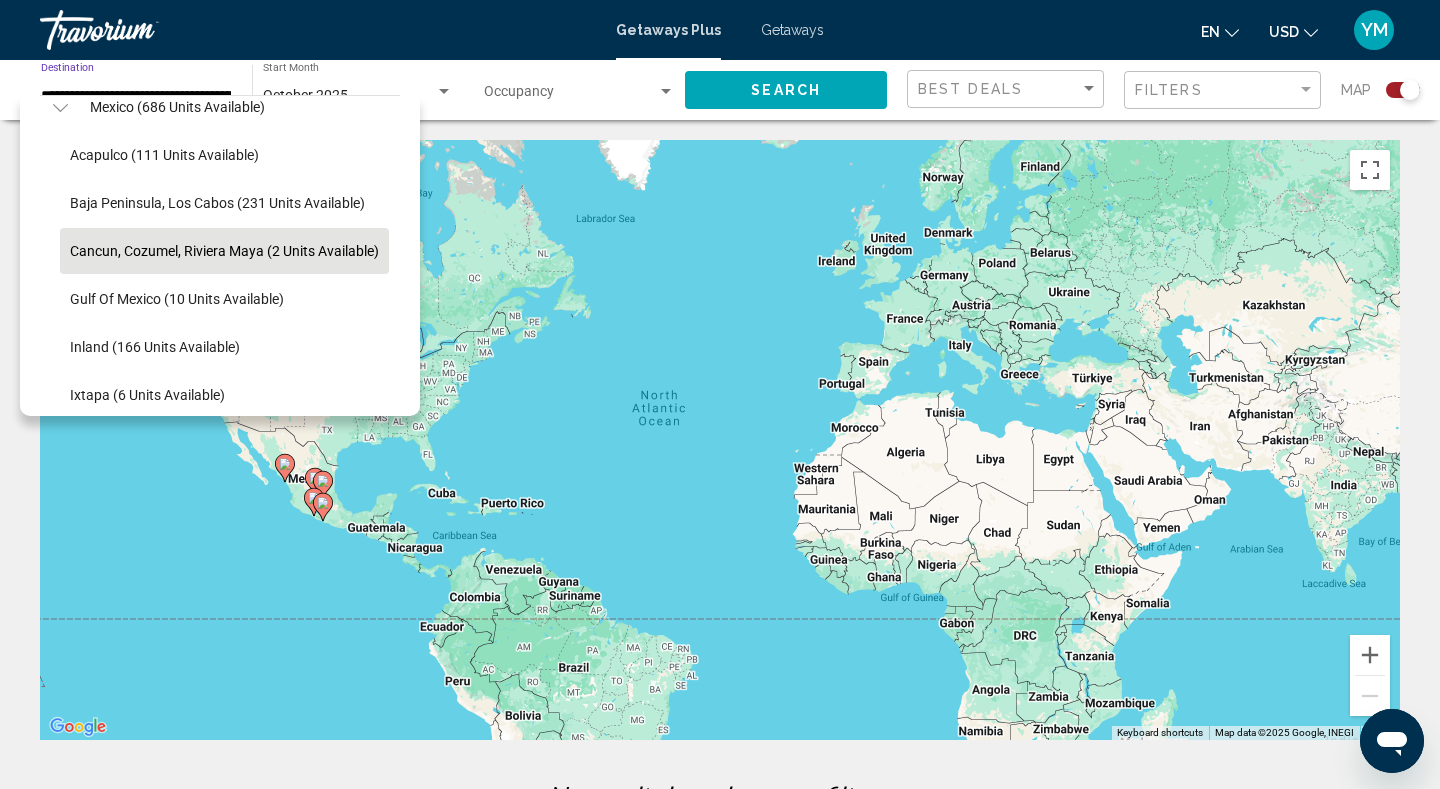 click on "To activate drag with keyboard, press Alt + Enter. Once in keyboard drag state, use the arrow keys to move the marker. To complete the drag, press the Enter key. To cancel, press Escape." at bounding box center [720, 440] 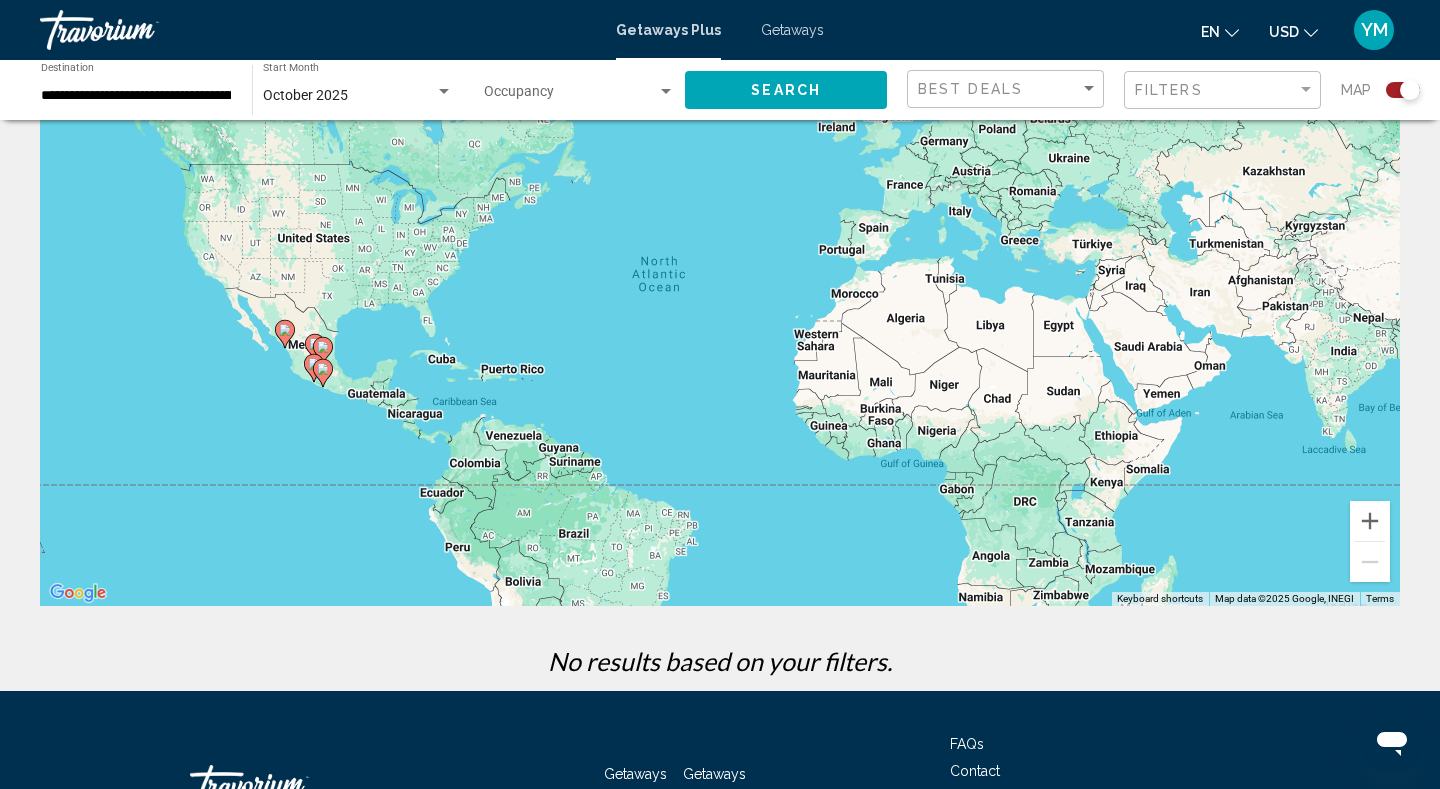 scroll, scrollTop: 281, scrollLeft: 0, axis: vertical 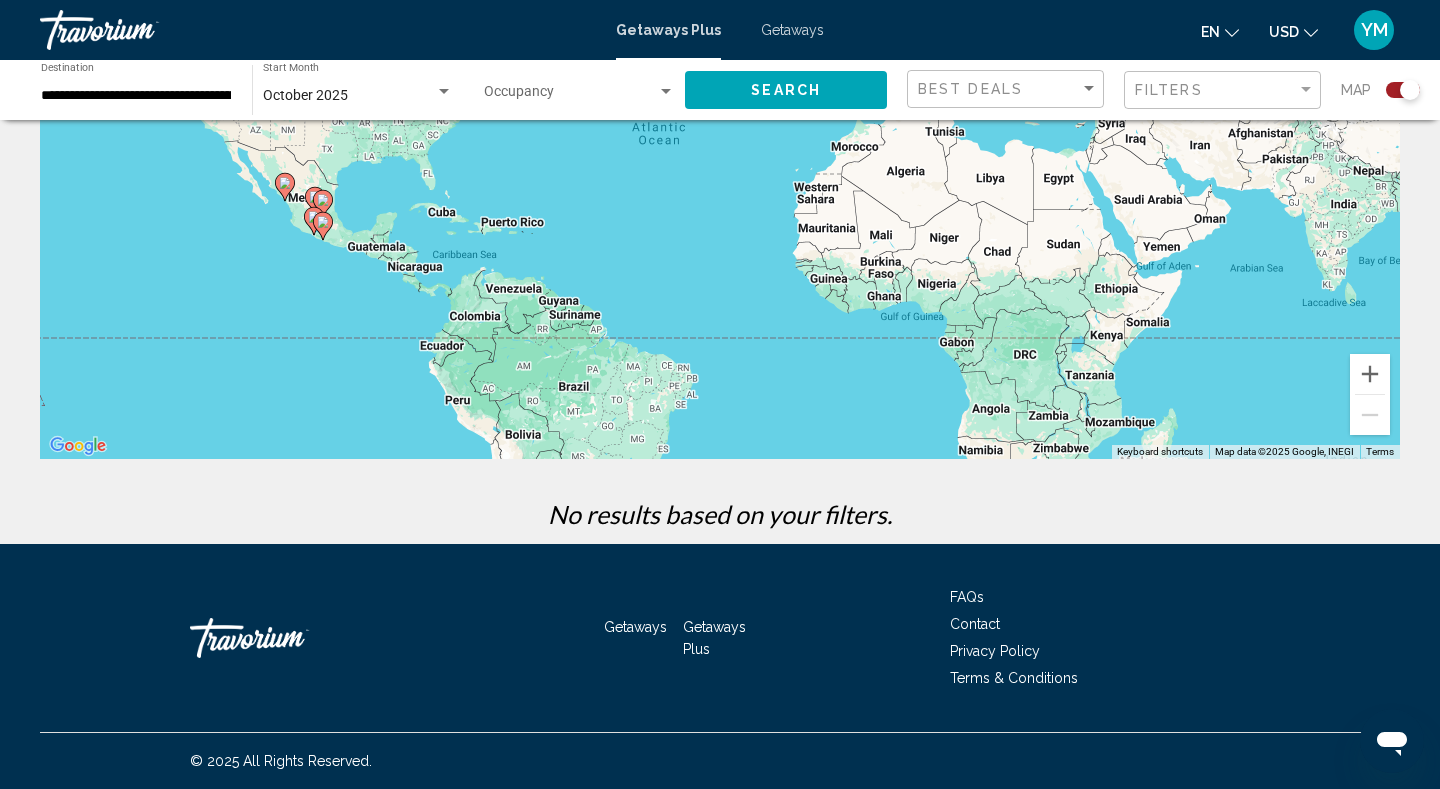 click 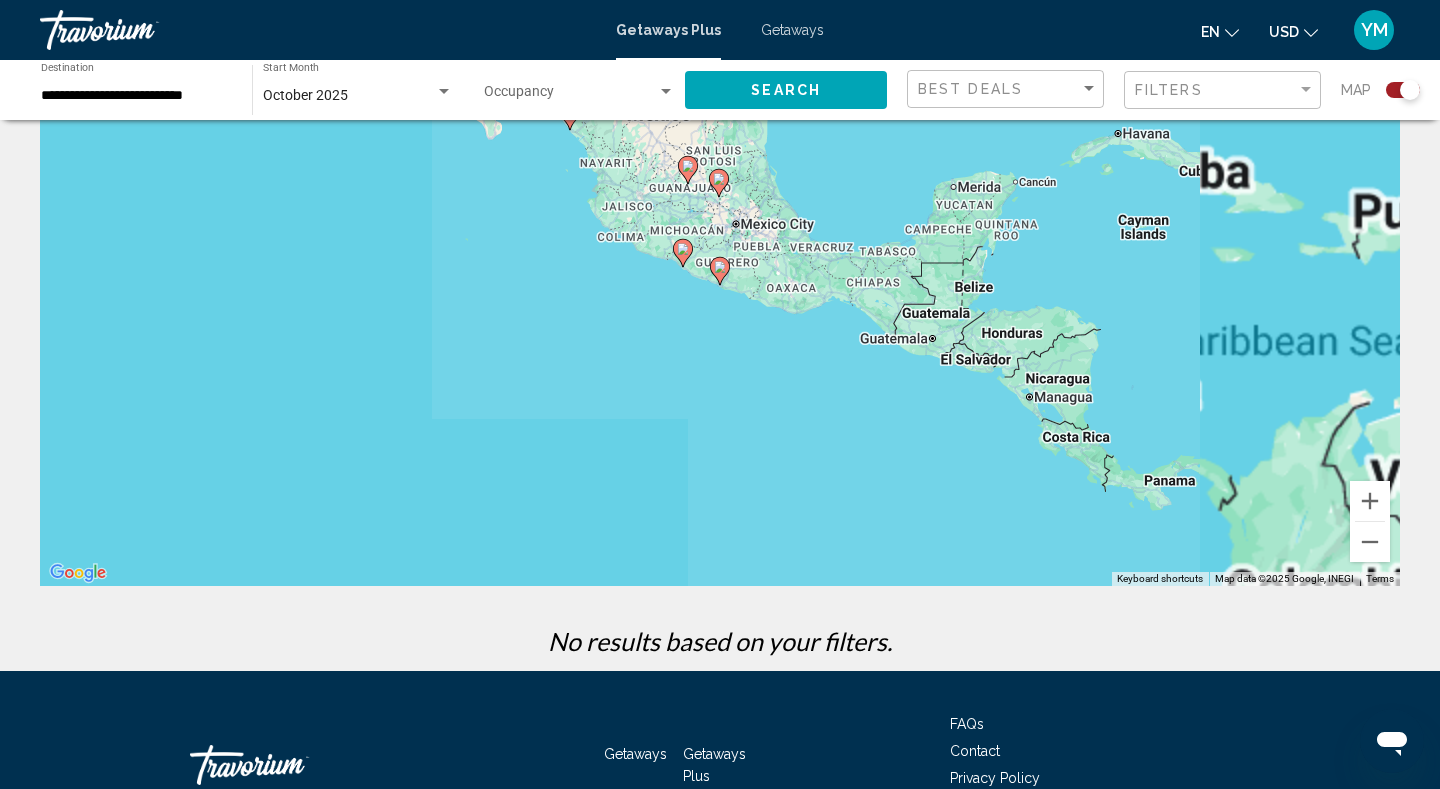 scroll, scrollTop: 0, scrollLeft: 0, axis: both 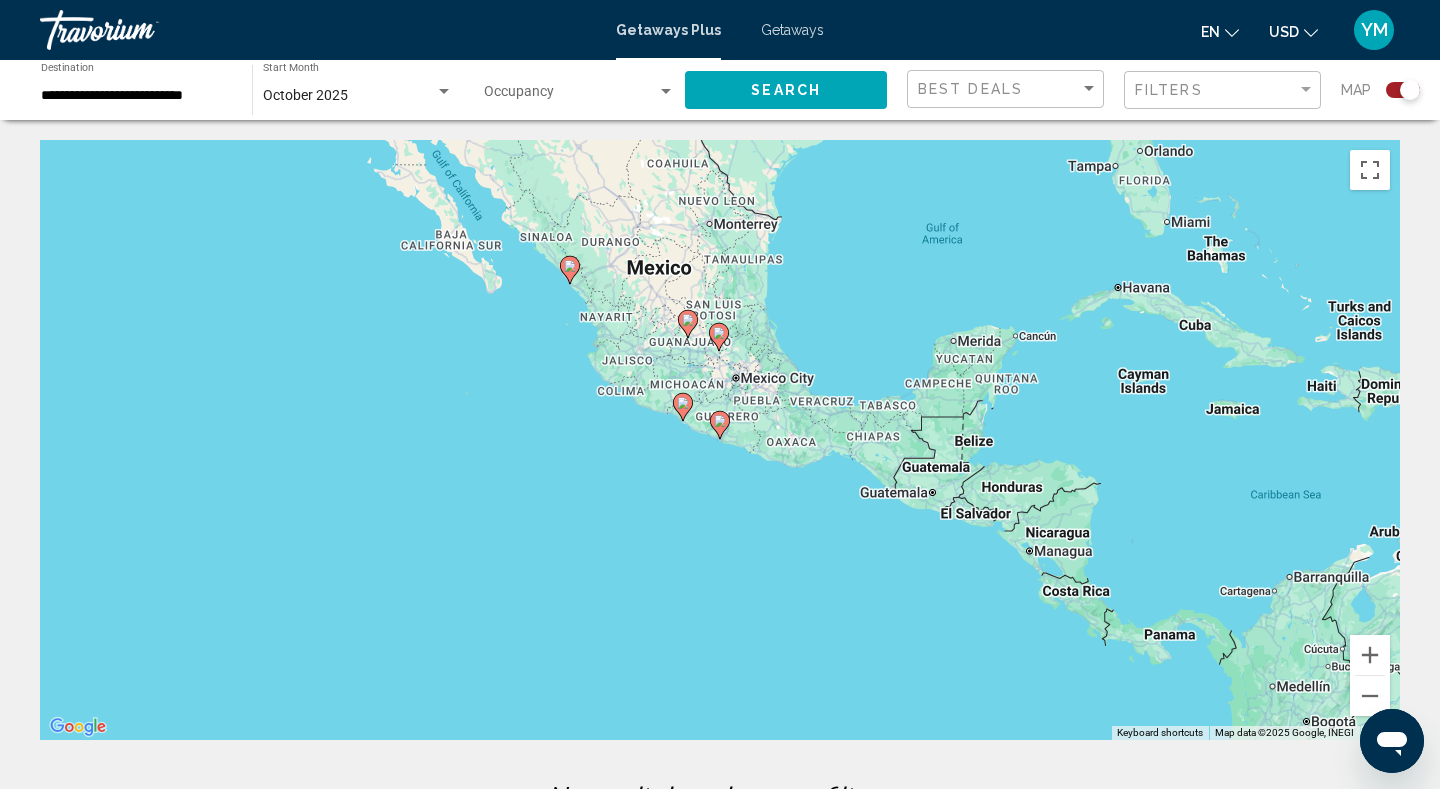 click on "**********" at bounding box center (136, 96) 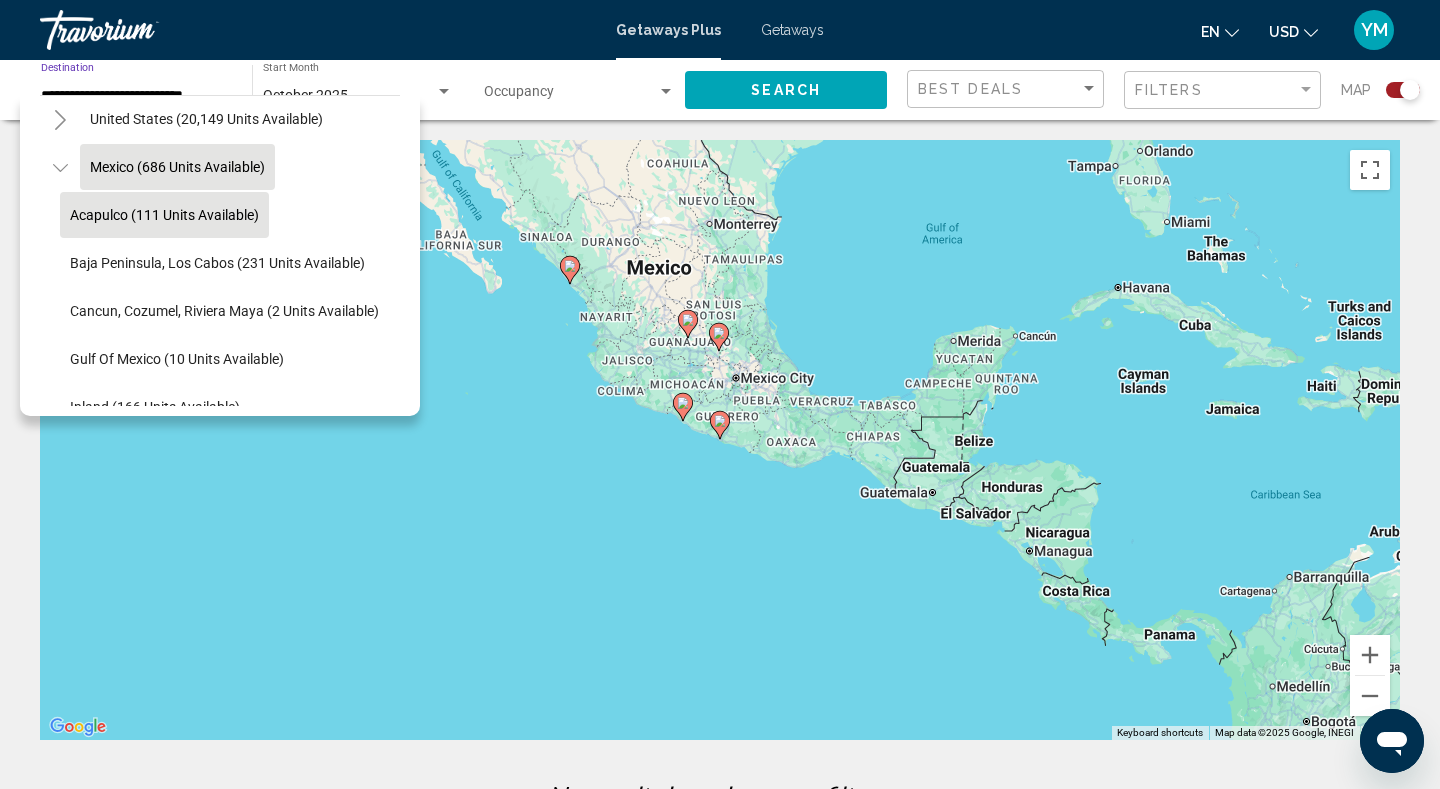 scroll, scrollTop: 46, scrollLeft: 0, axis: vertical 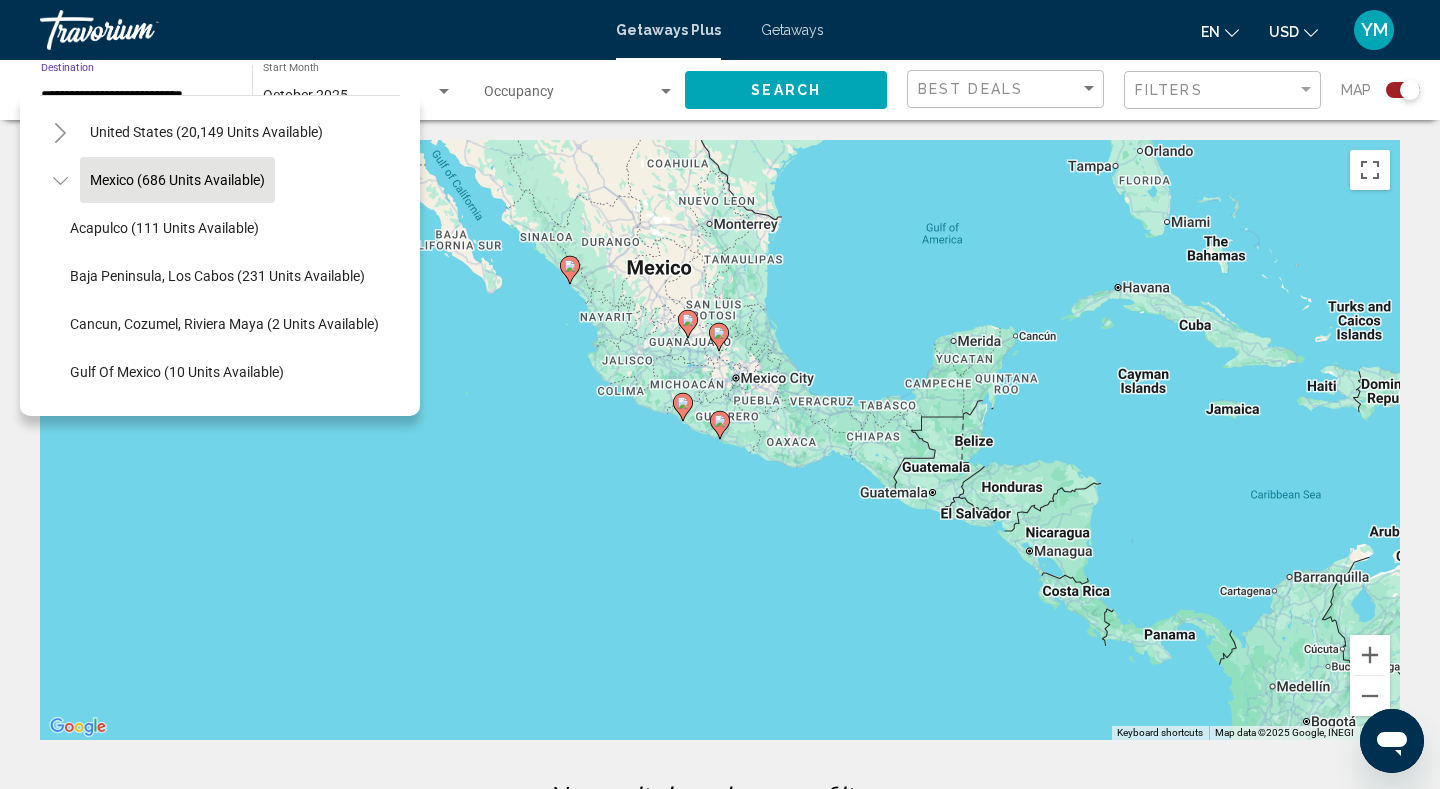 click 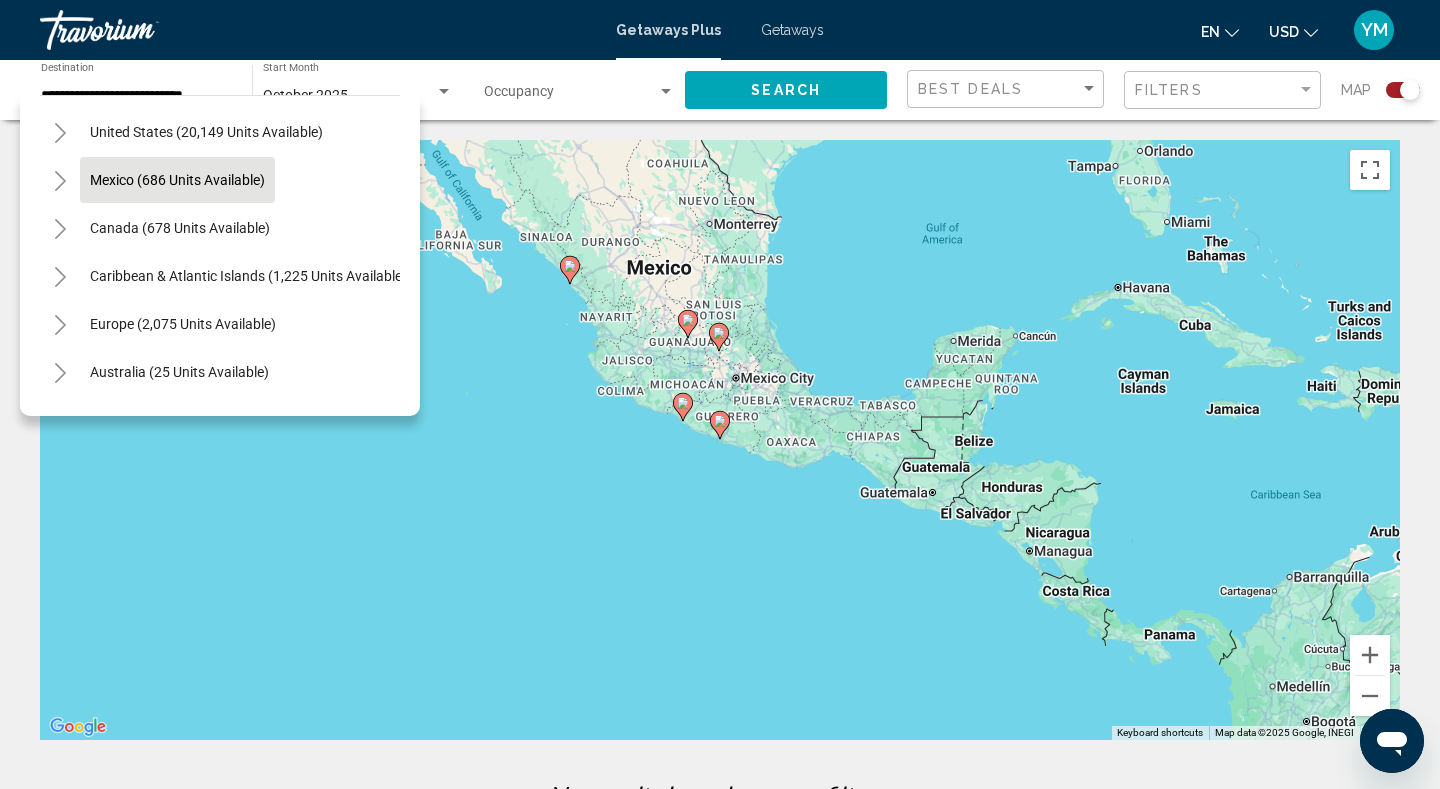 click 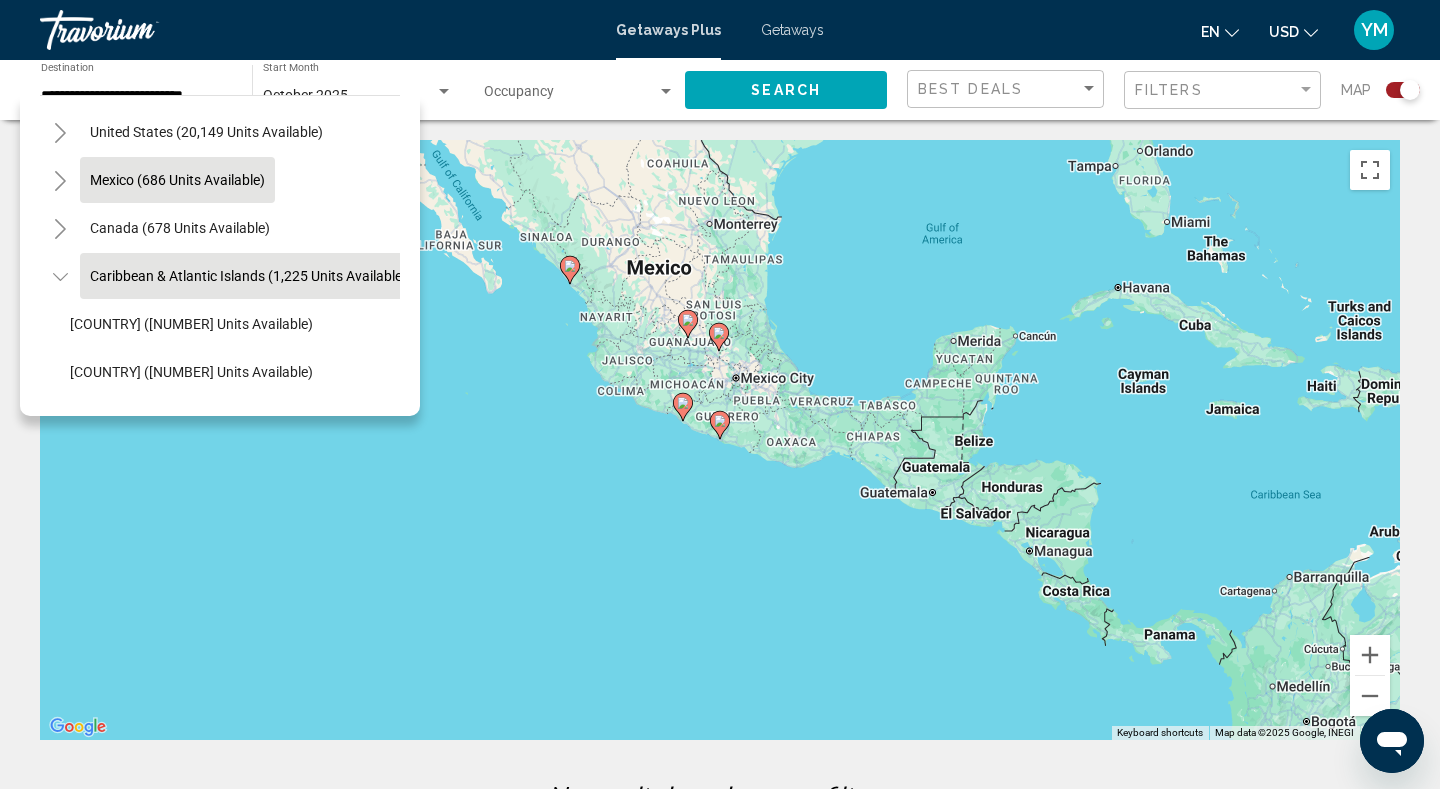 click on "Caribbean & Atlantic Islands (1,225 units available)" at bounding box center (183, 612) 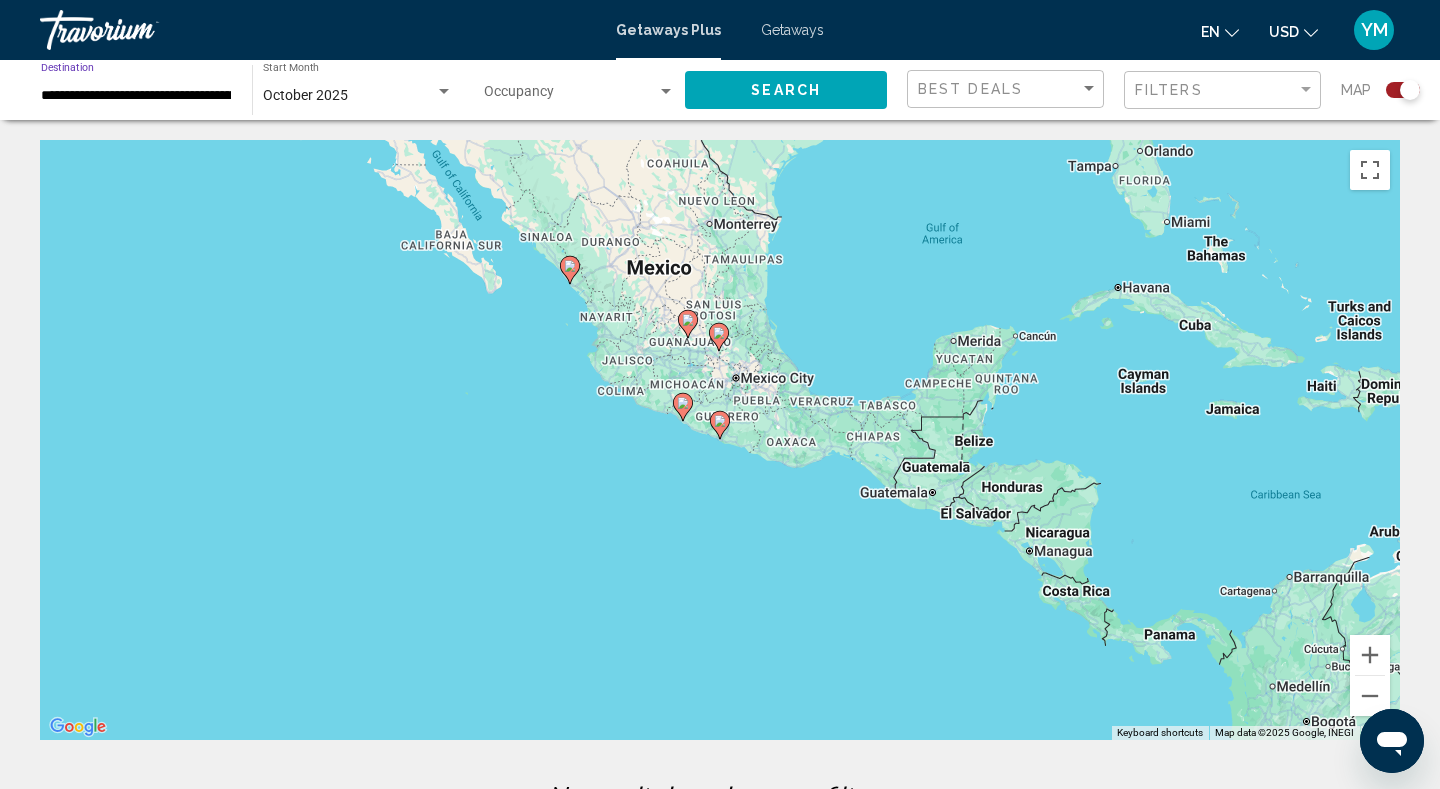 click on "Search" 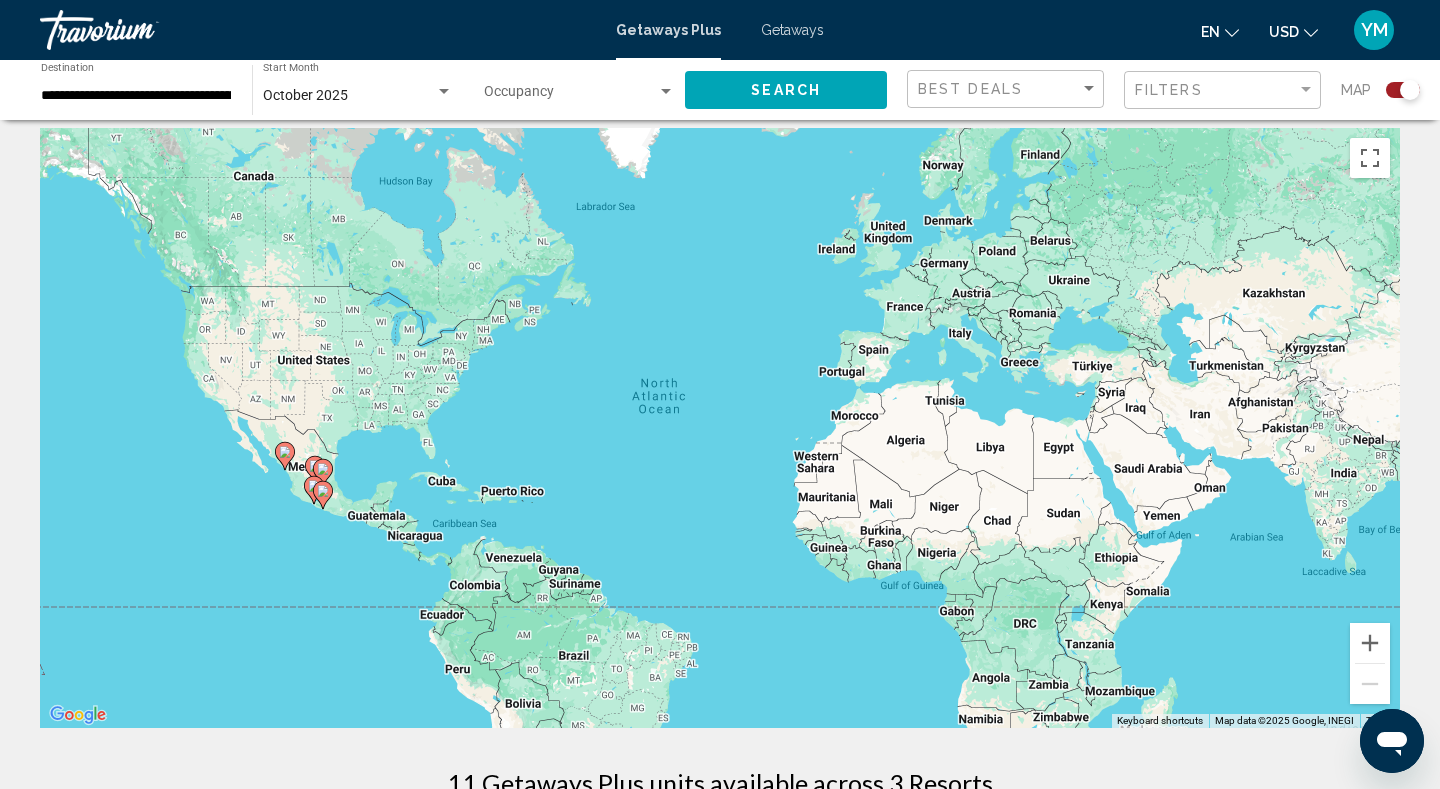 scroll, scrollTop: 0, scrollLeft: 0, axis: both 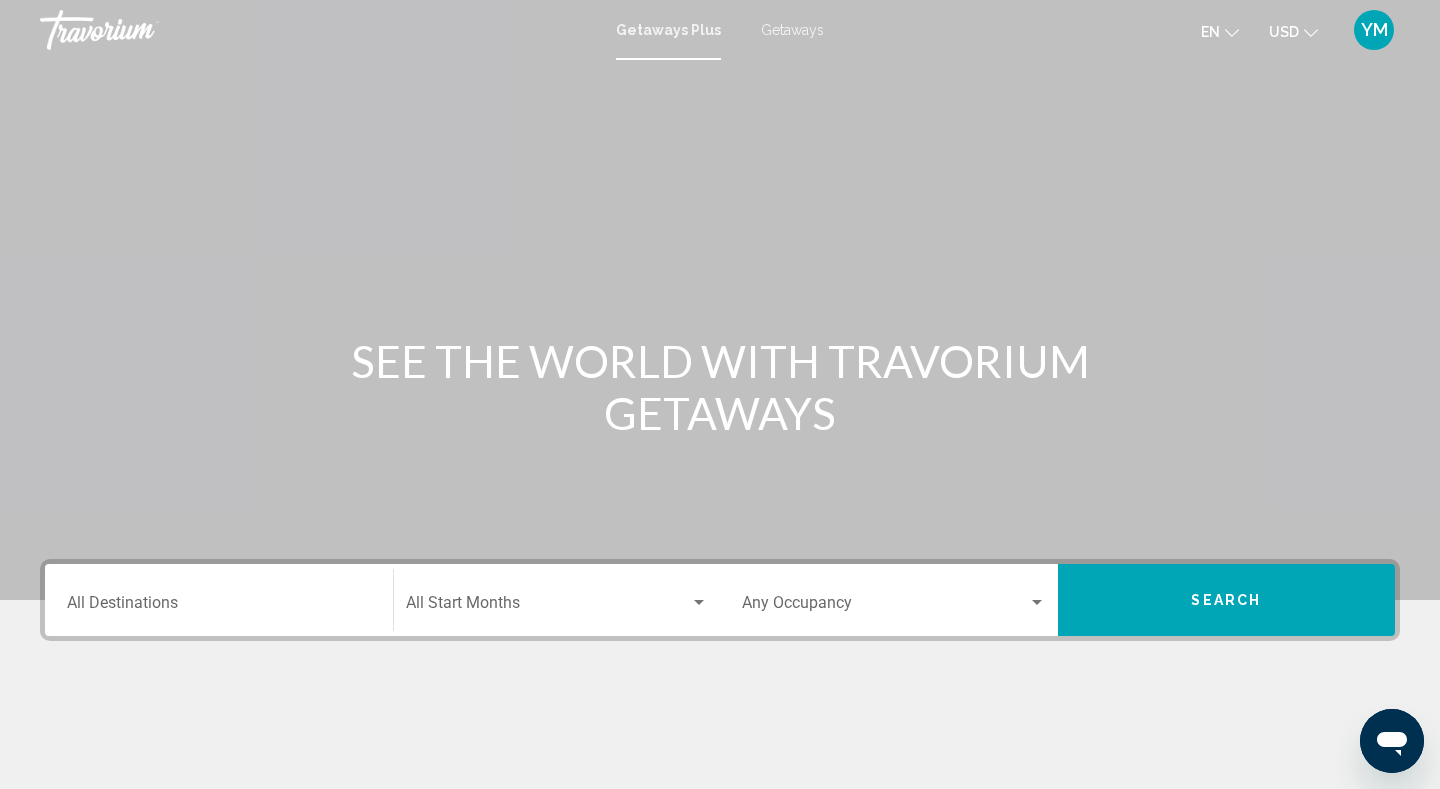 click on "Destination All Destinations" at bounding box center [219, 607] 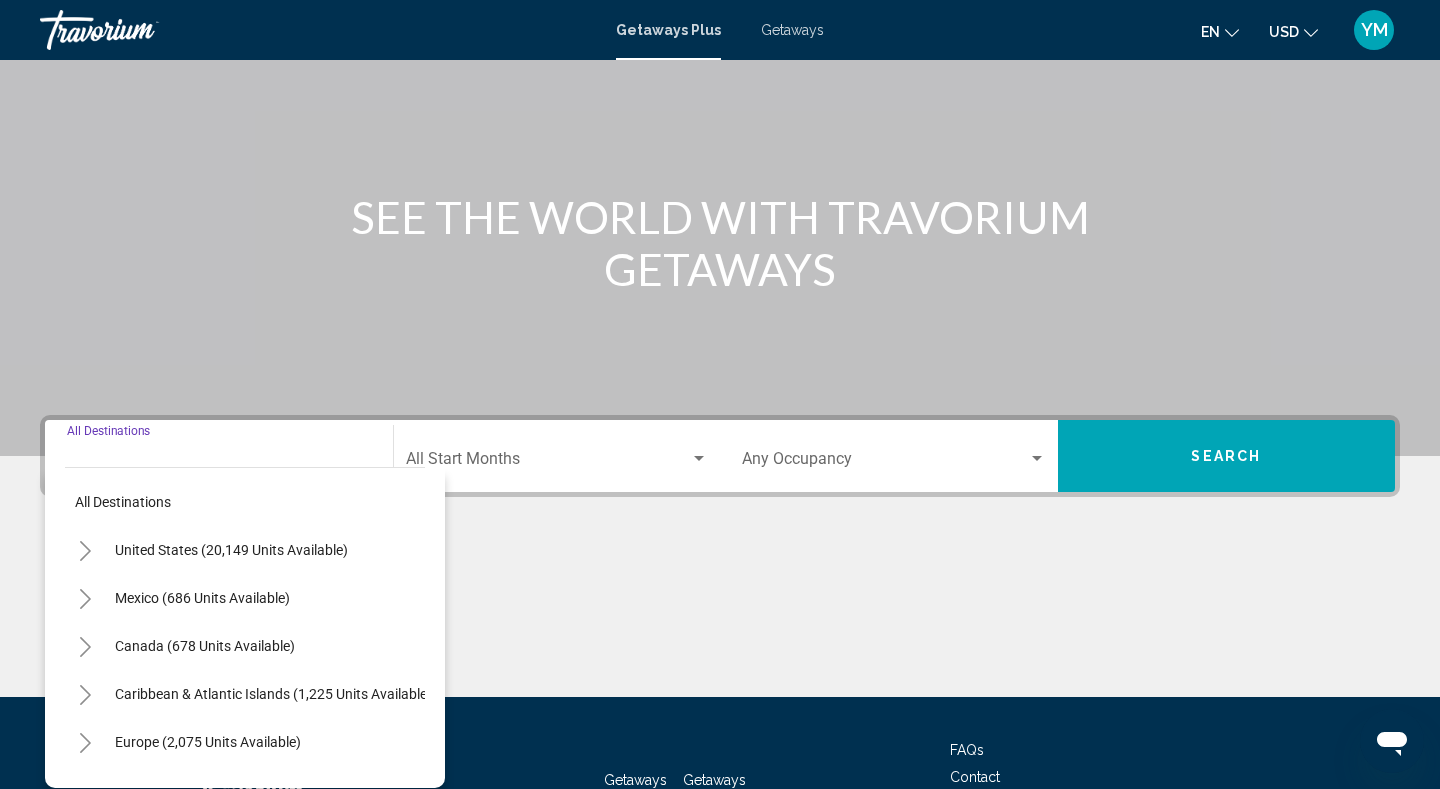 scroll, scrollTop: 297, scrollLeft: 0, axis: vertical 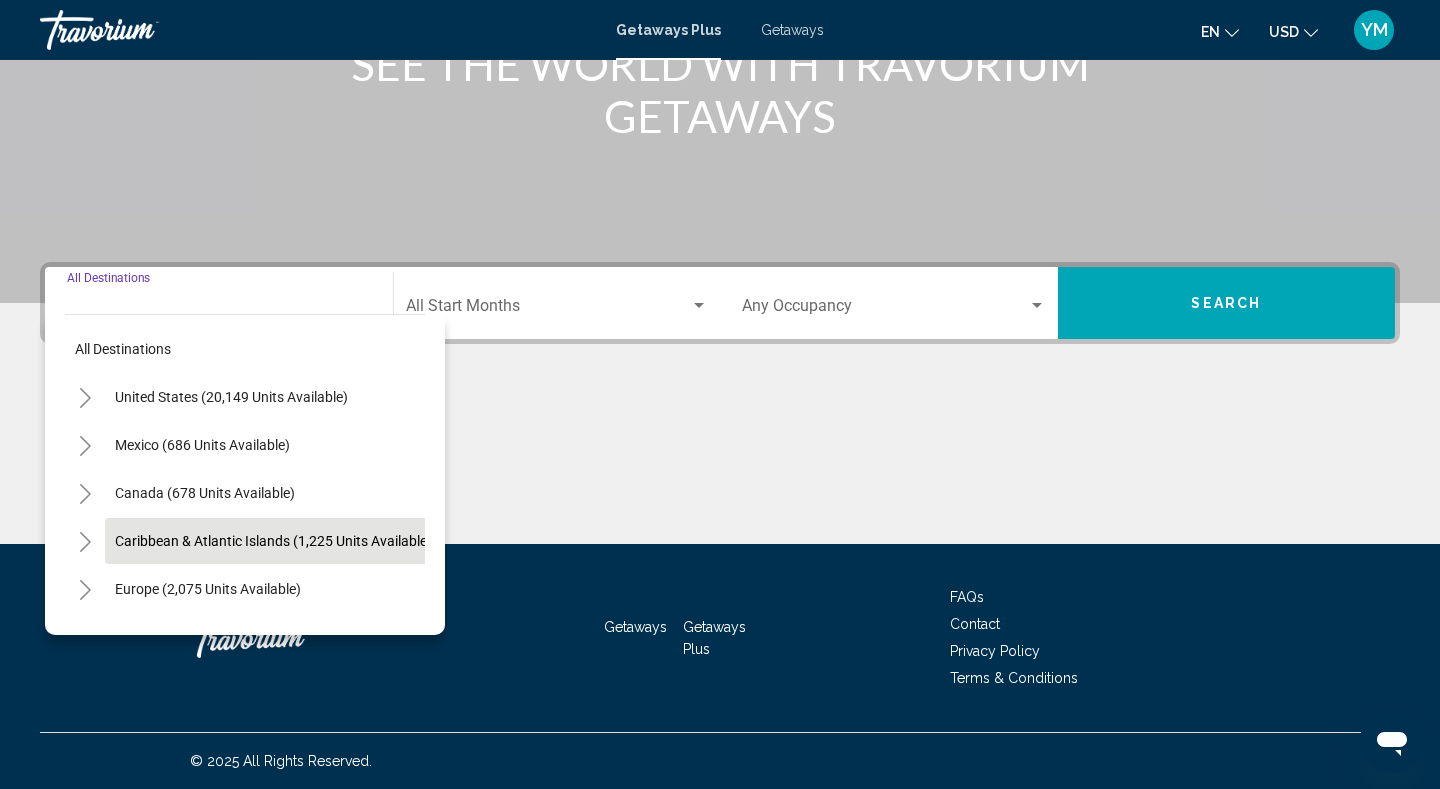 click on "Caribbean & Atlantic Islands (1,225 units available)" at bounding box center (208, 589) 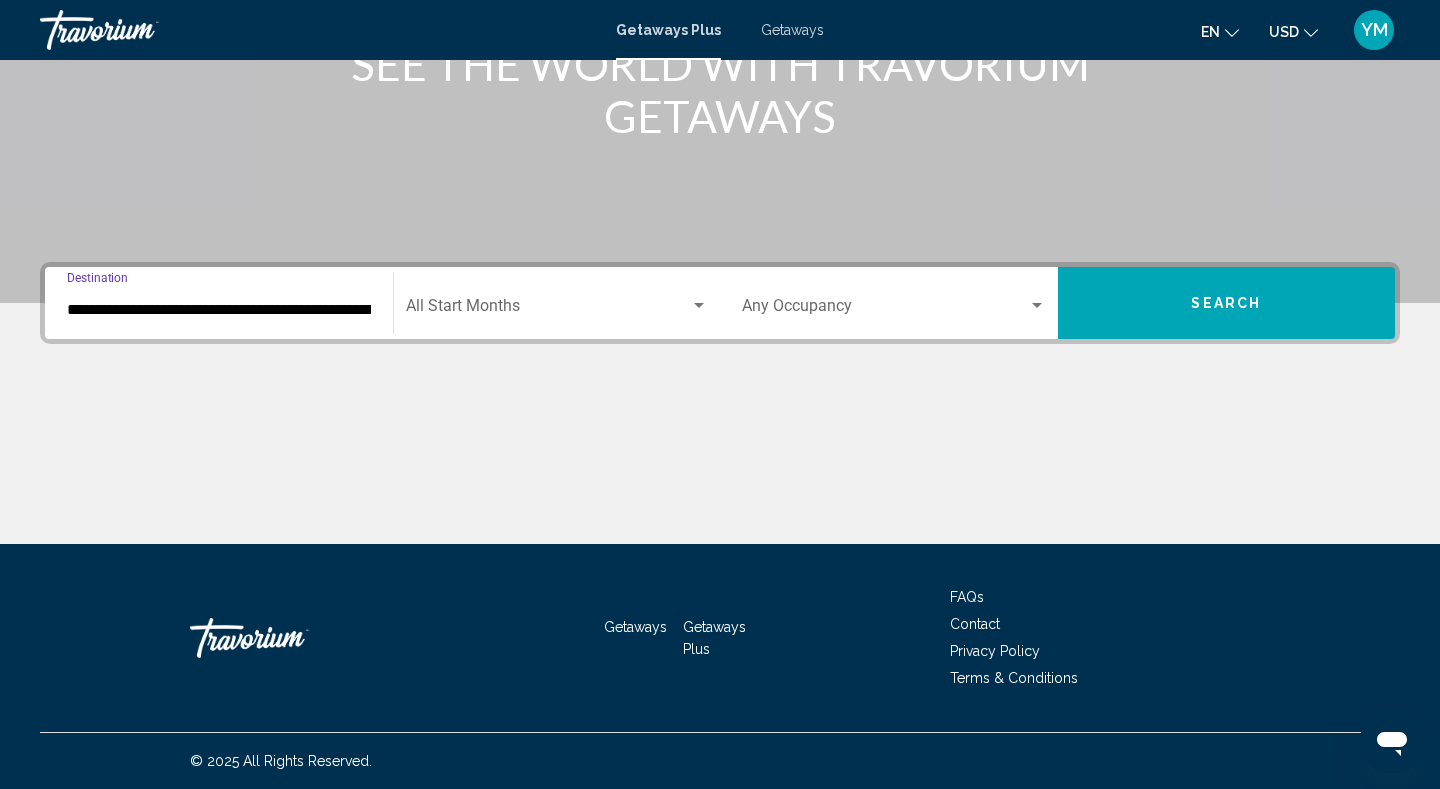 click at bounding box center (548, 310) 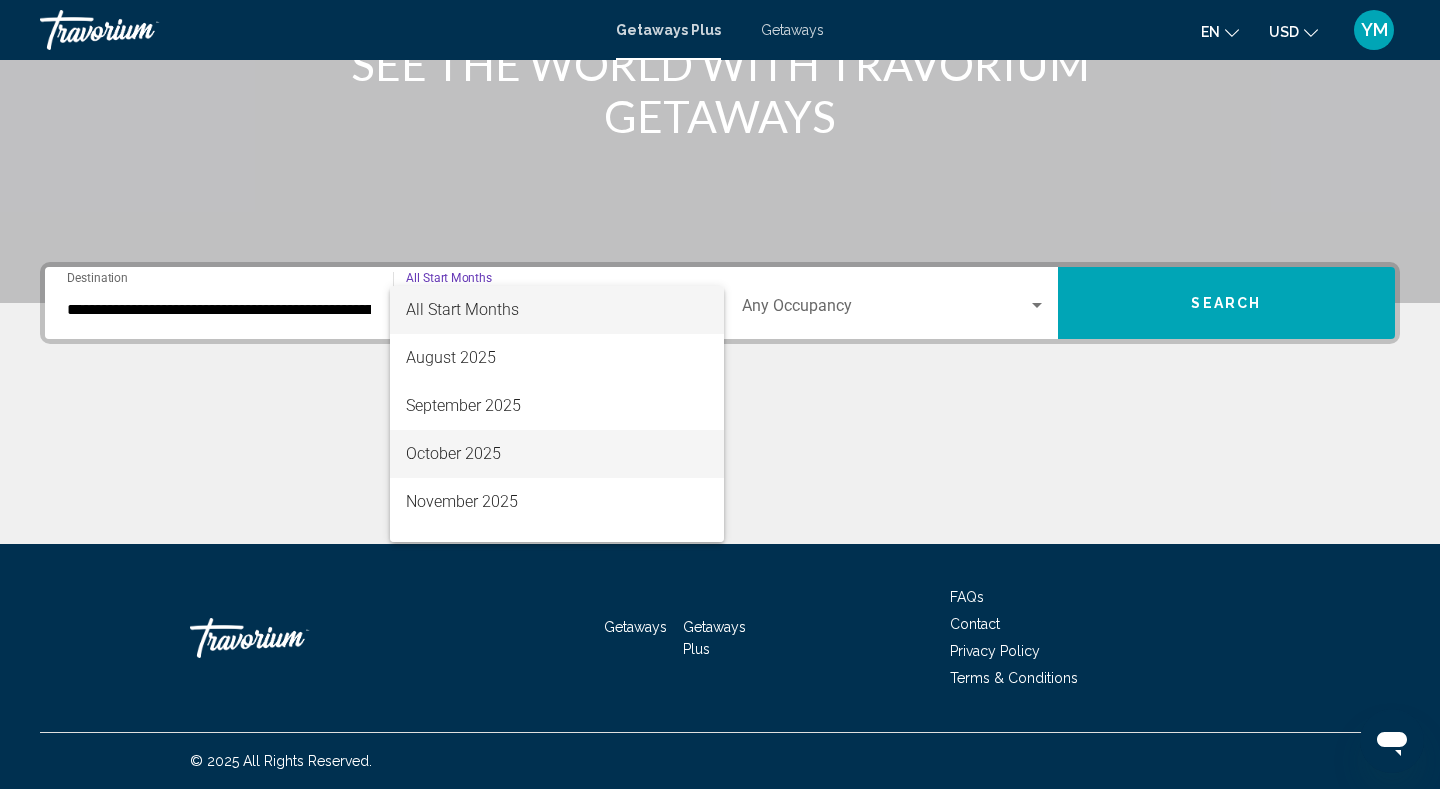 click on "October 2025" at bounding box center [557, 454] 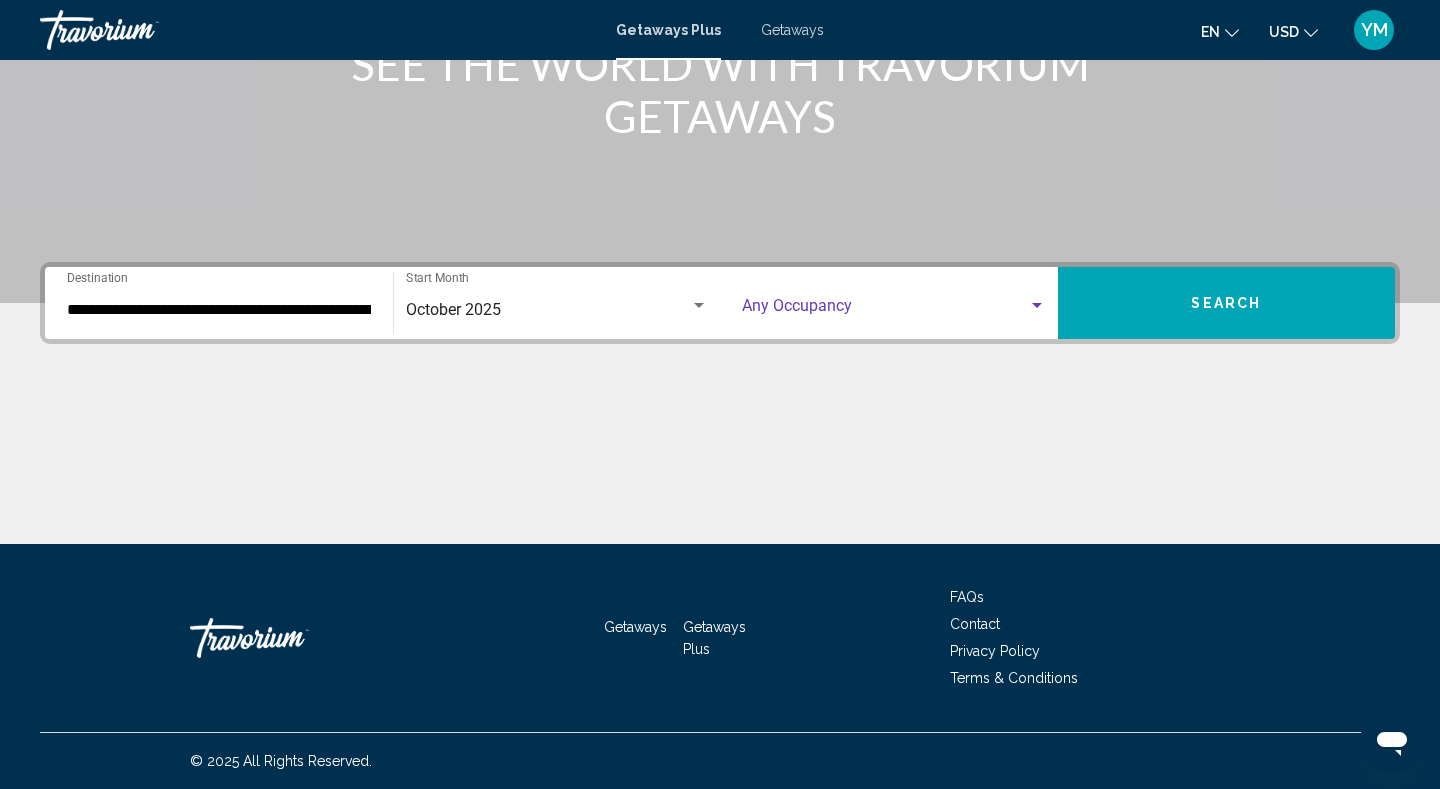 click at bounding box center (885, 310) 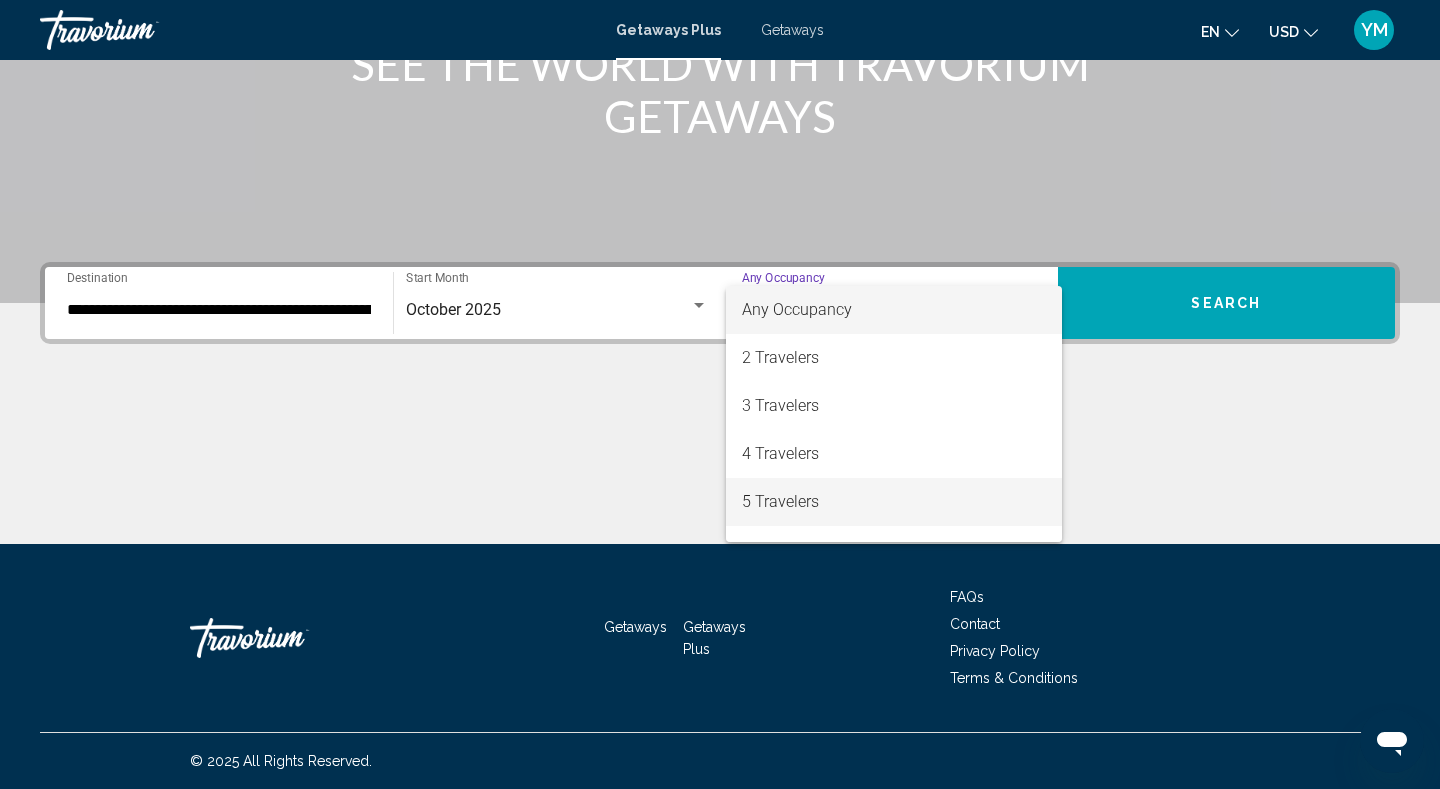 click on "5 Travelers" at bounding box center (894, 502) 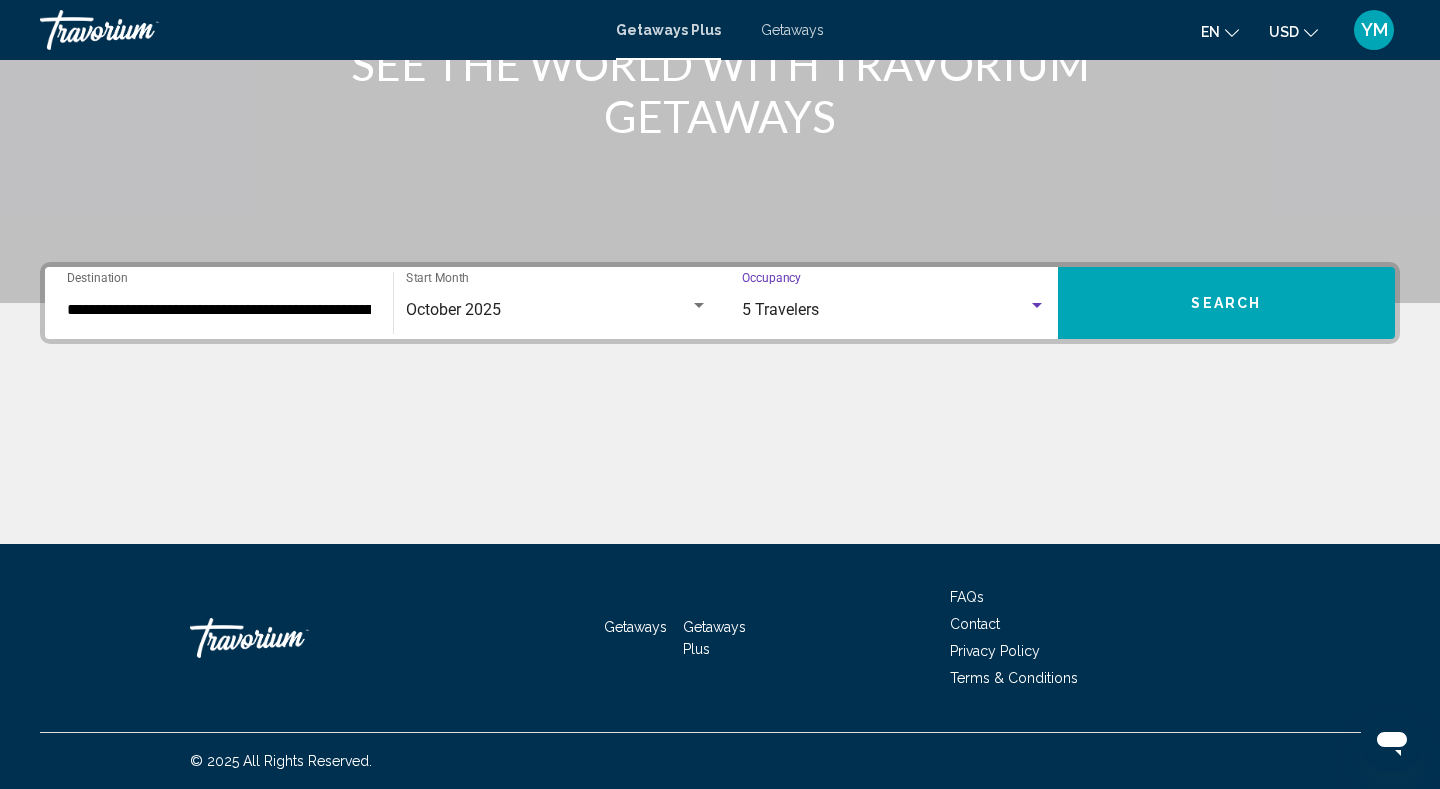 click on "Search" at bounding box center (1227, 303) 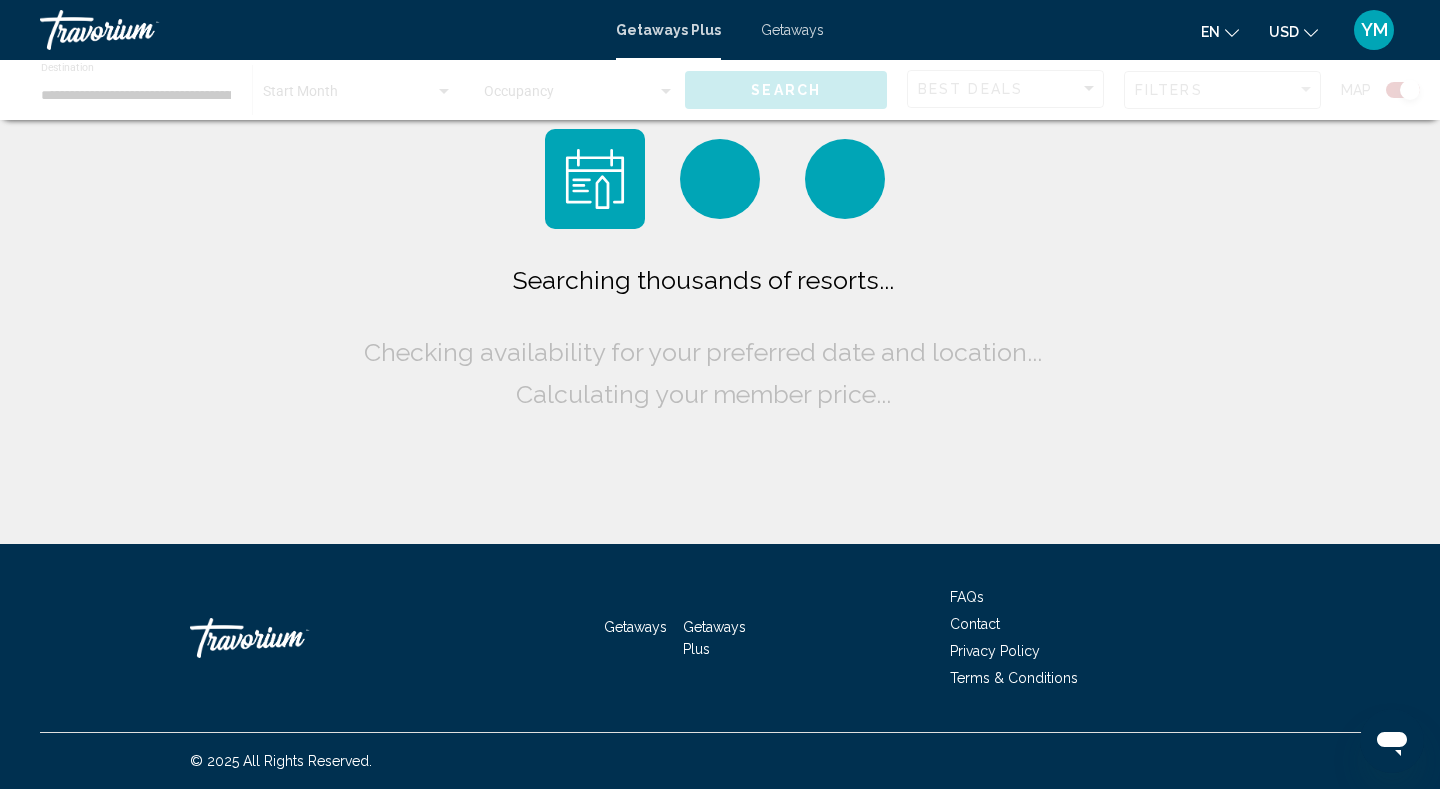 scroll, scrollTop: 0, scrollLeft: 0, axis: both 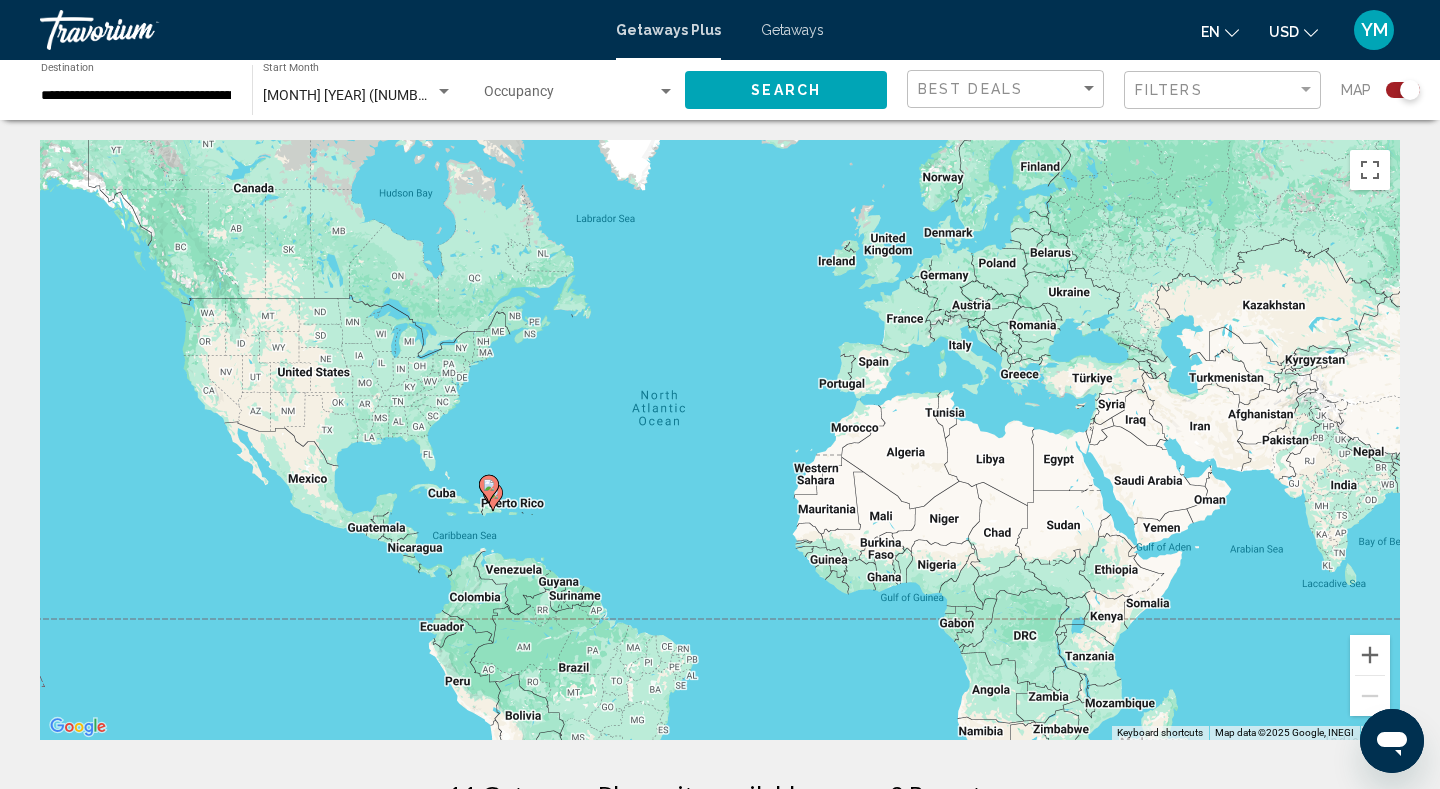 click on "To activate drag with keyboard, press Alt + Enter. Once in keyboard drag state, use the arrow keys to move the marker. To complete the drag, press the Enter key. To cancel, press Escape." at bounding box center (720, 440) 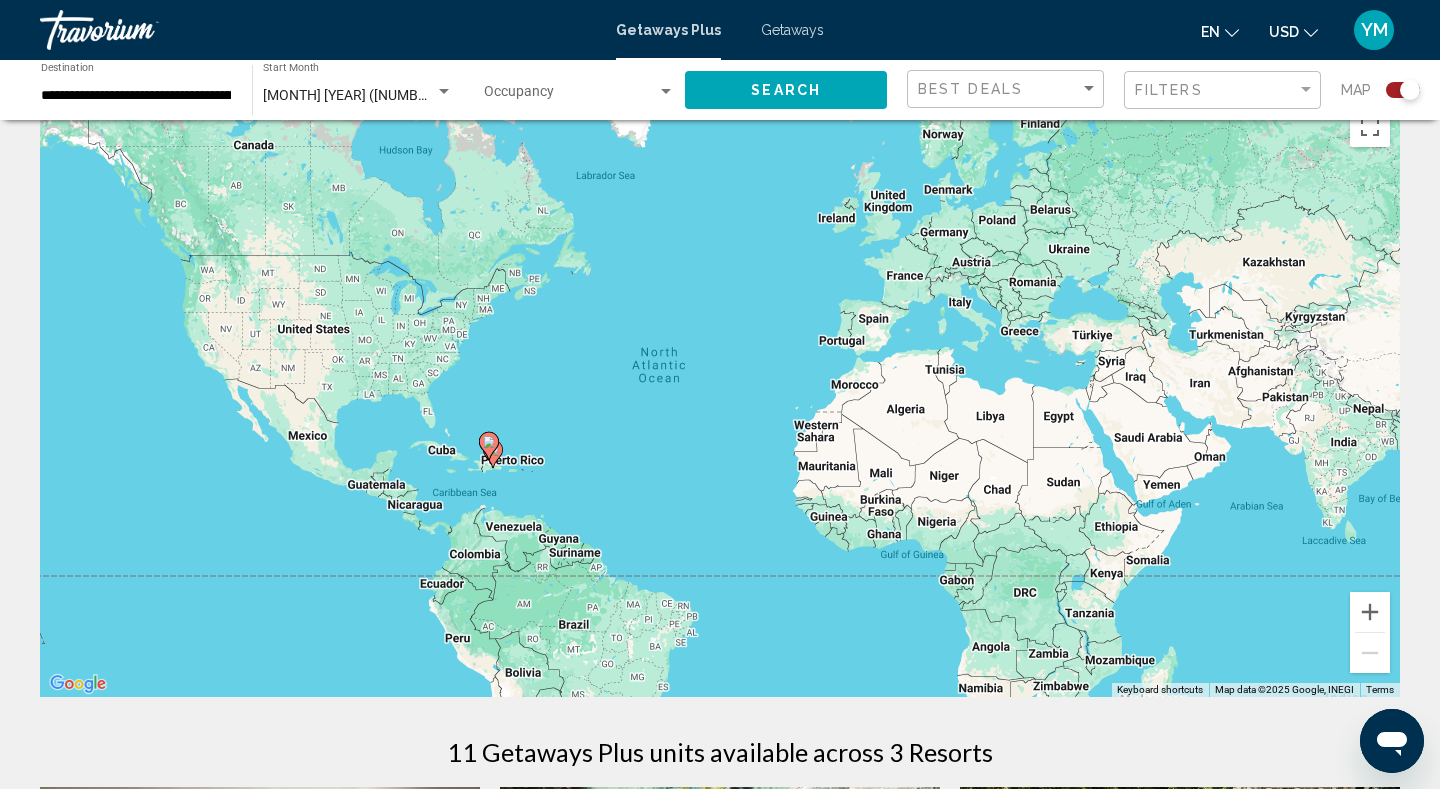 scroll, scrollTop: 0, scrollLeft: 0, axis: both 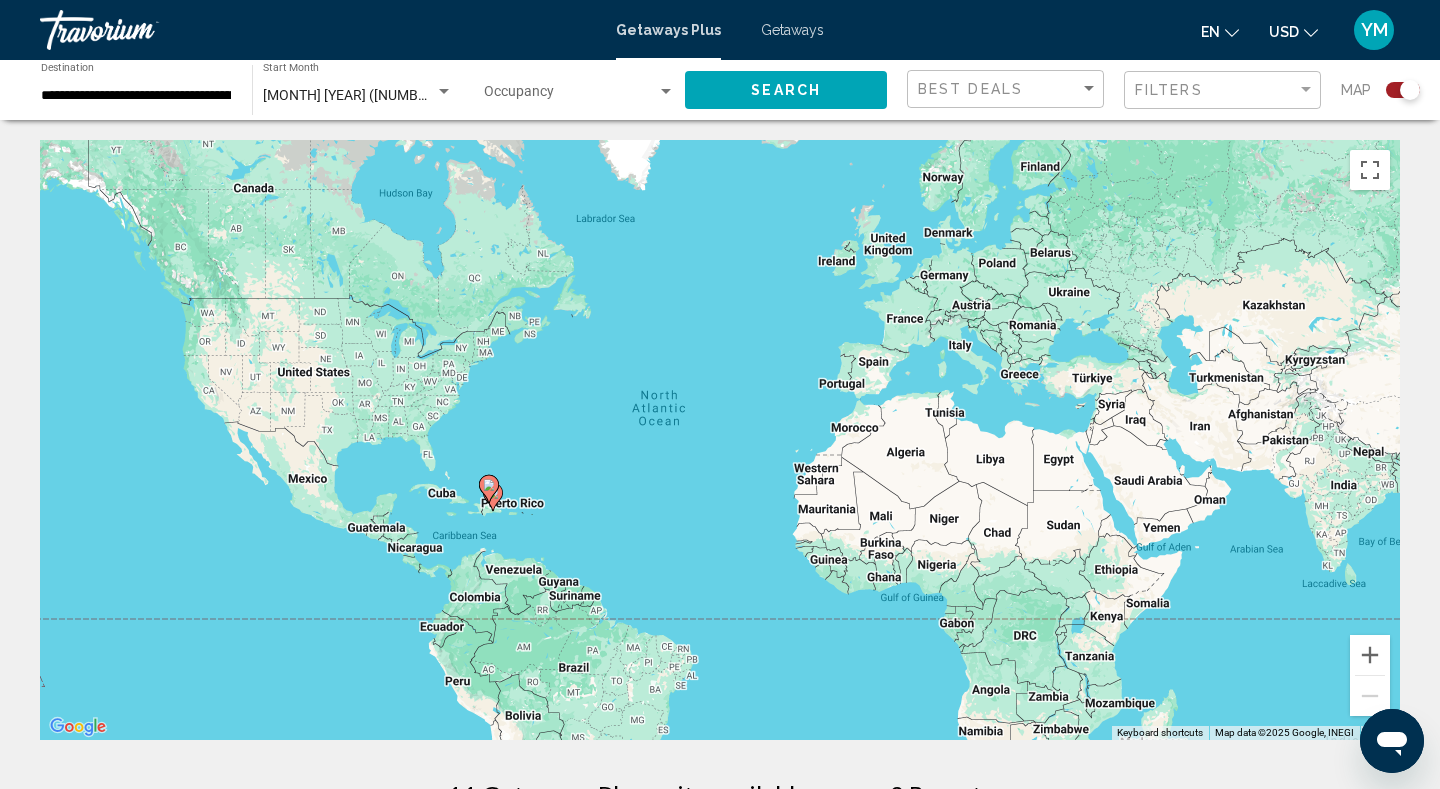 click on "**********" at bounding box center (136, 96) 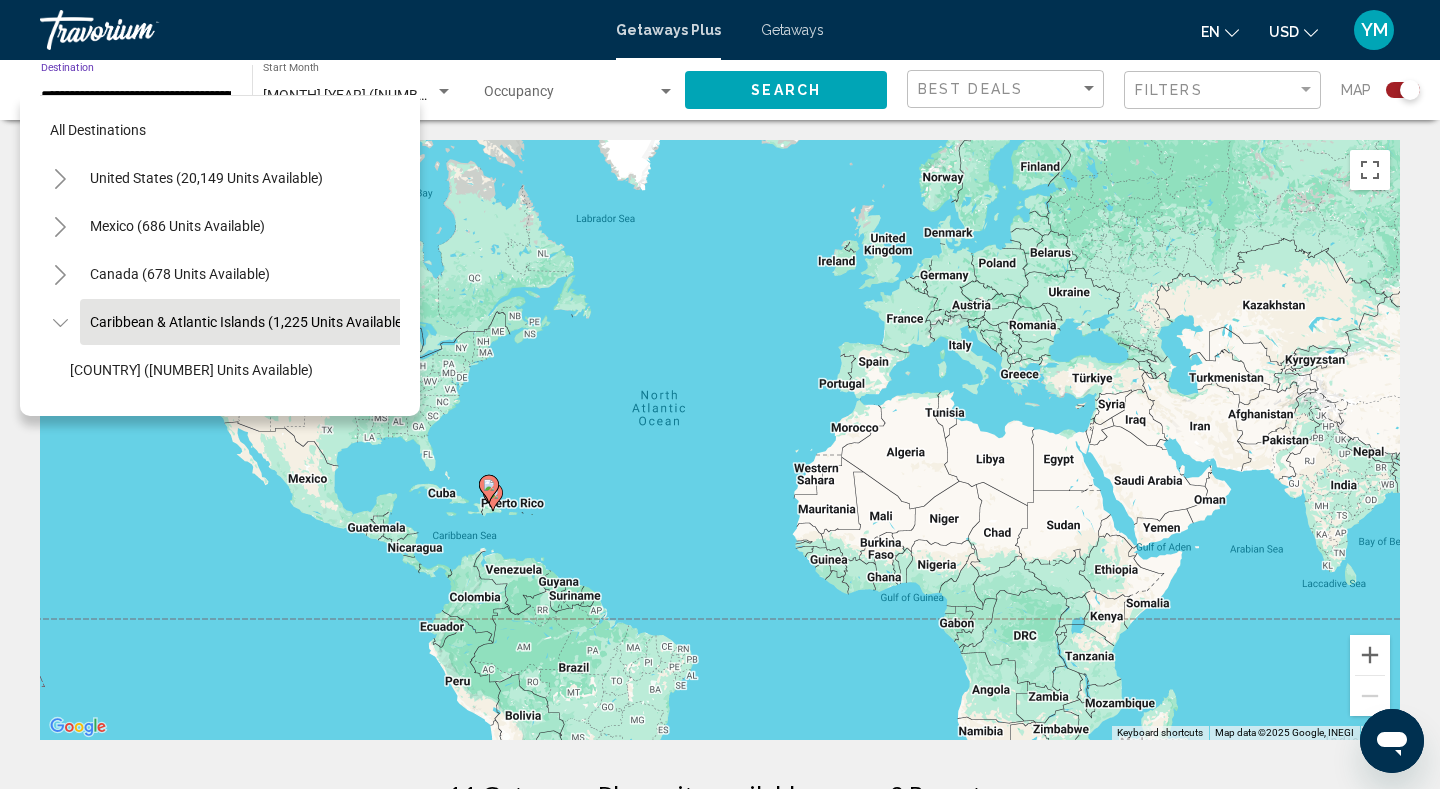 scroll, scrollTop: 71, scrollLeft: 17, axis: both 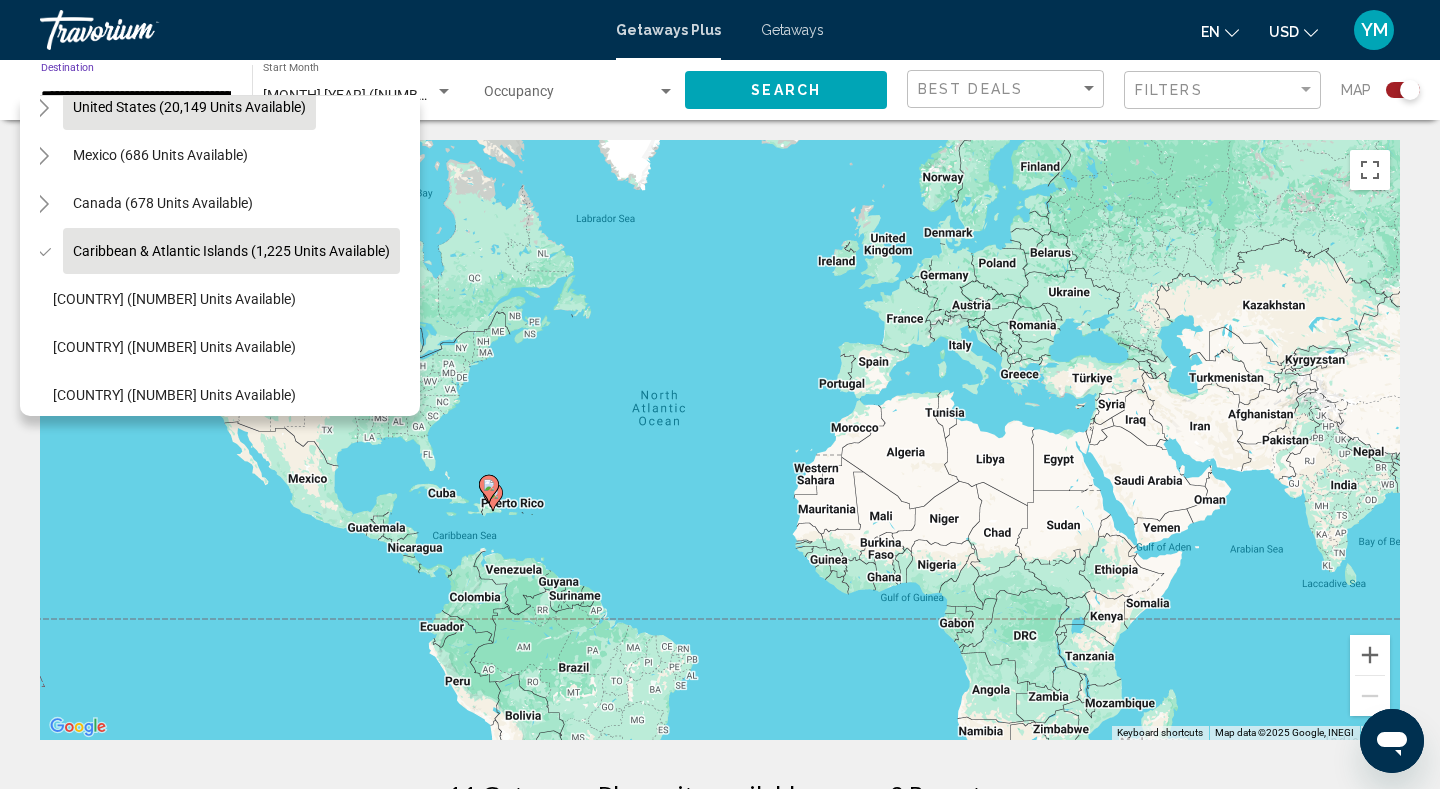 click on "United States (20,149 units available)" at bounding box center [160, 155] 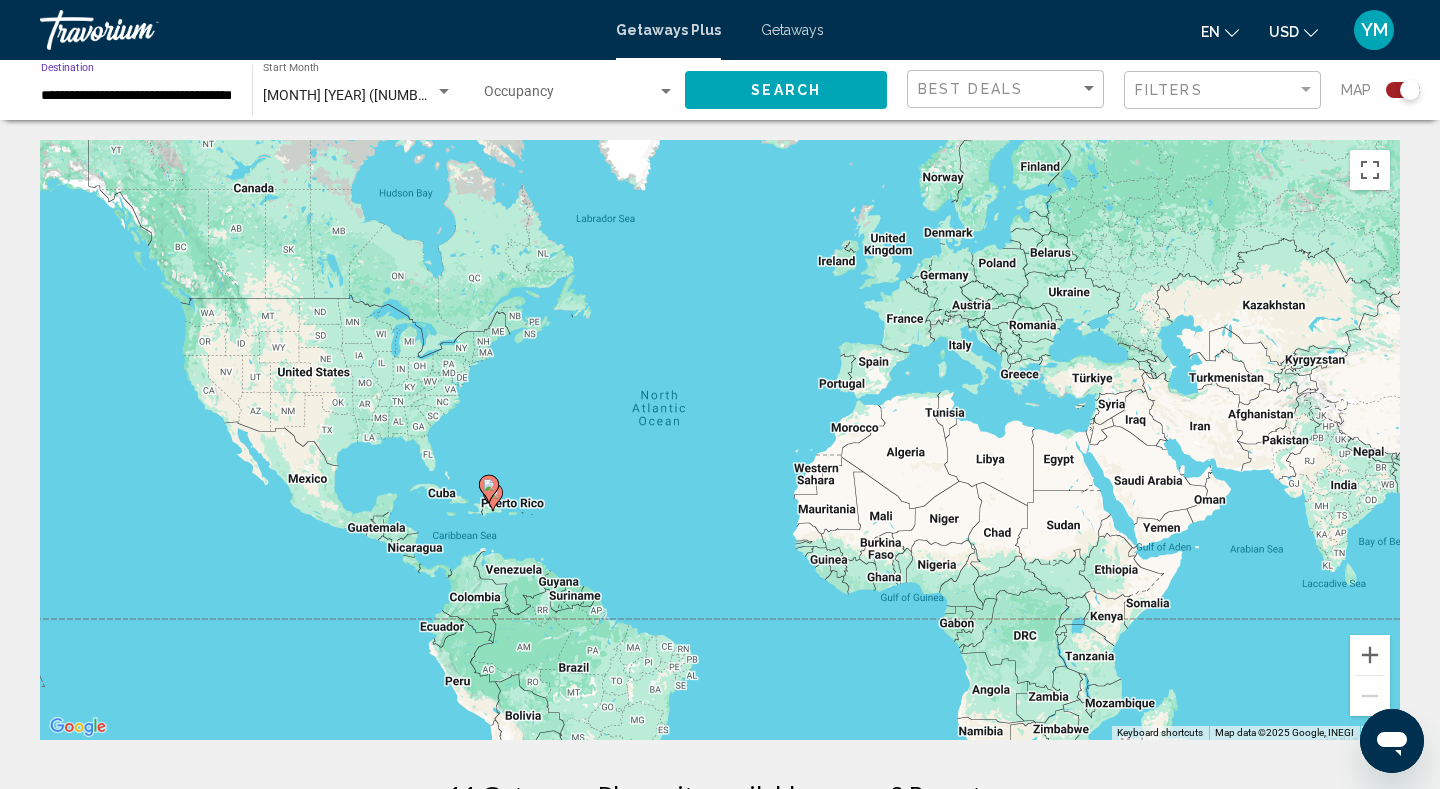 click on "**********" at bounding box center (136, 96) 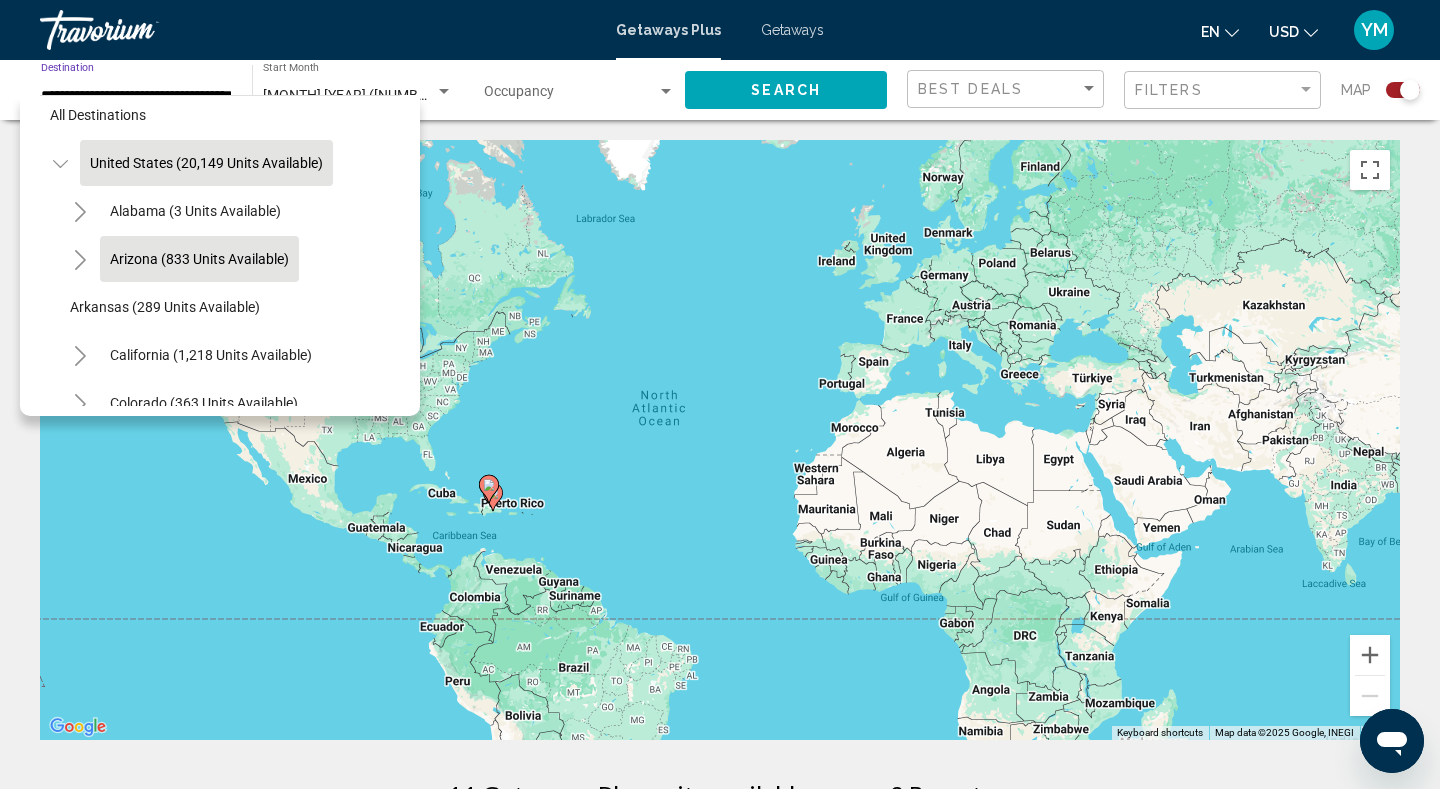 scroll, scrollTop: 14, scrollLeft: 0, axis: vertical 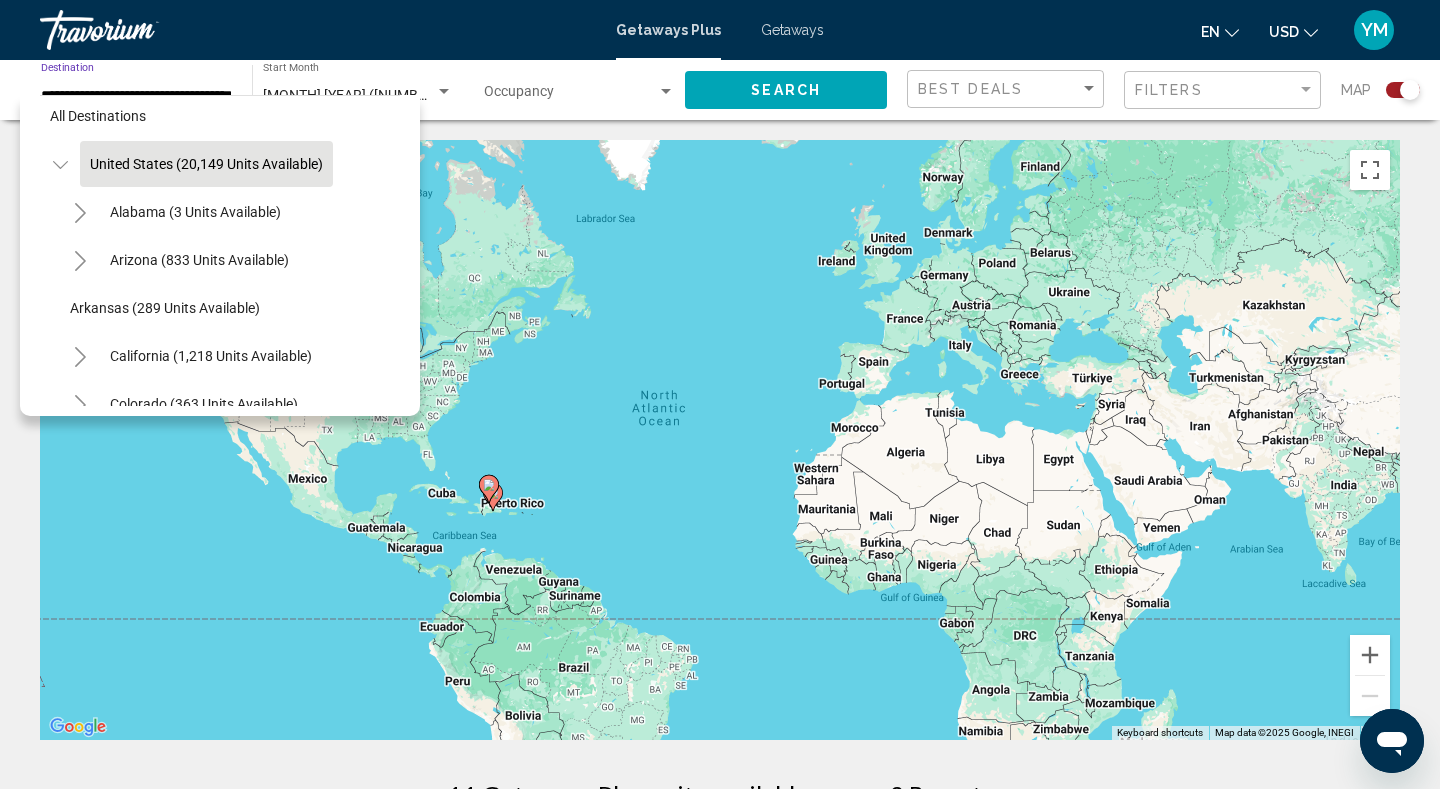 click 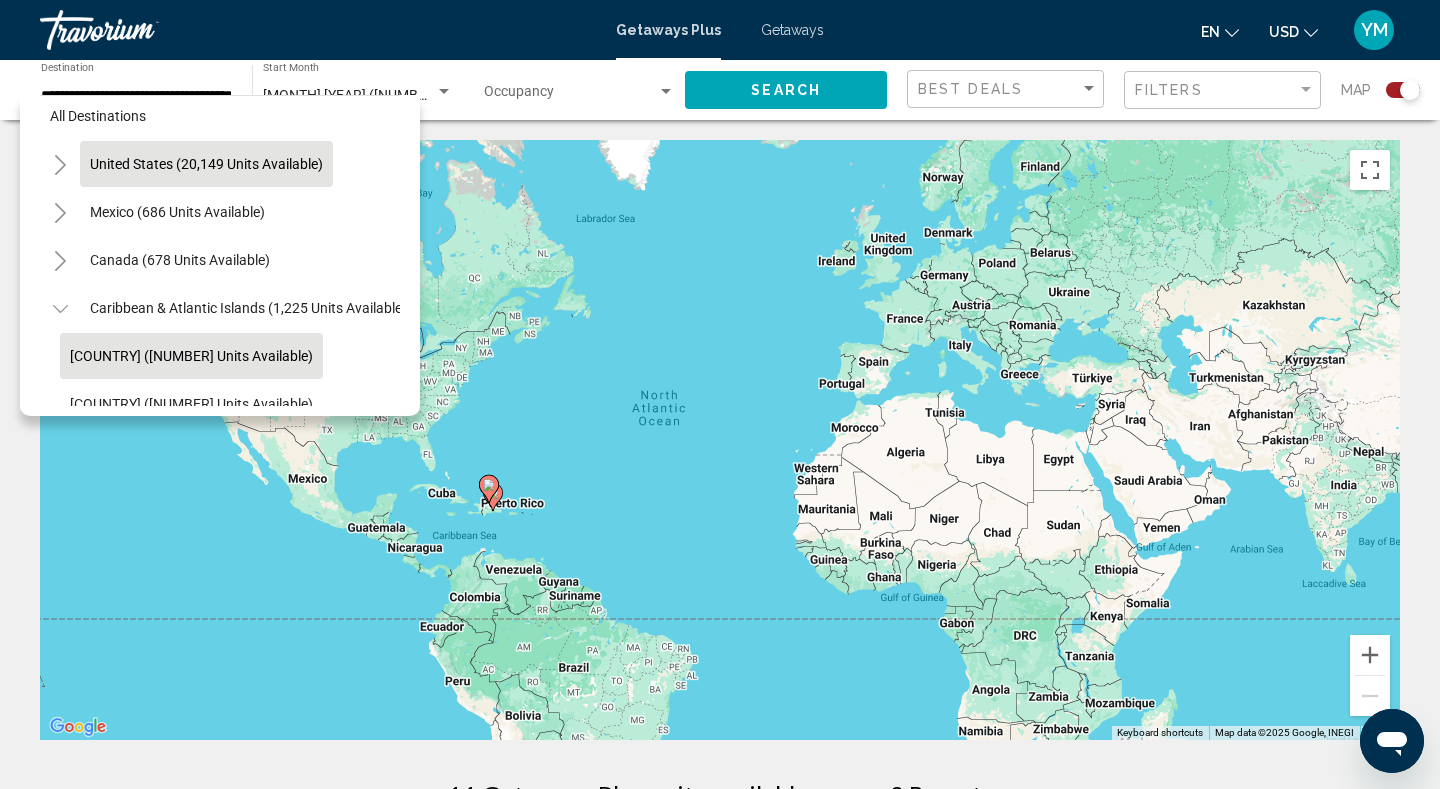 click on "[COUNTRY] ([NUMBER] units available)" 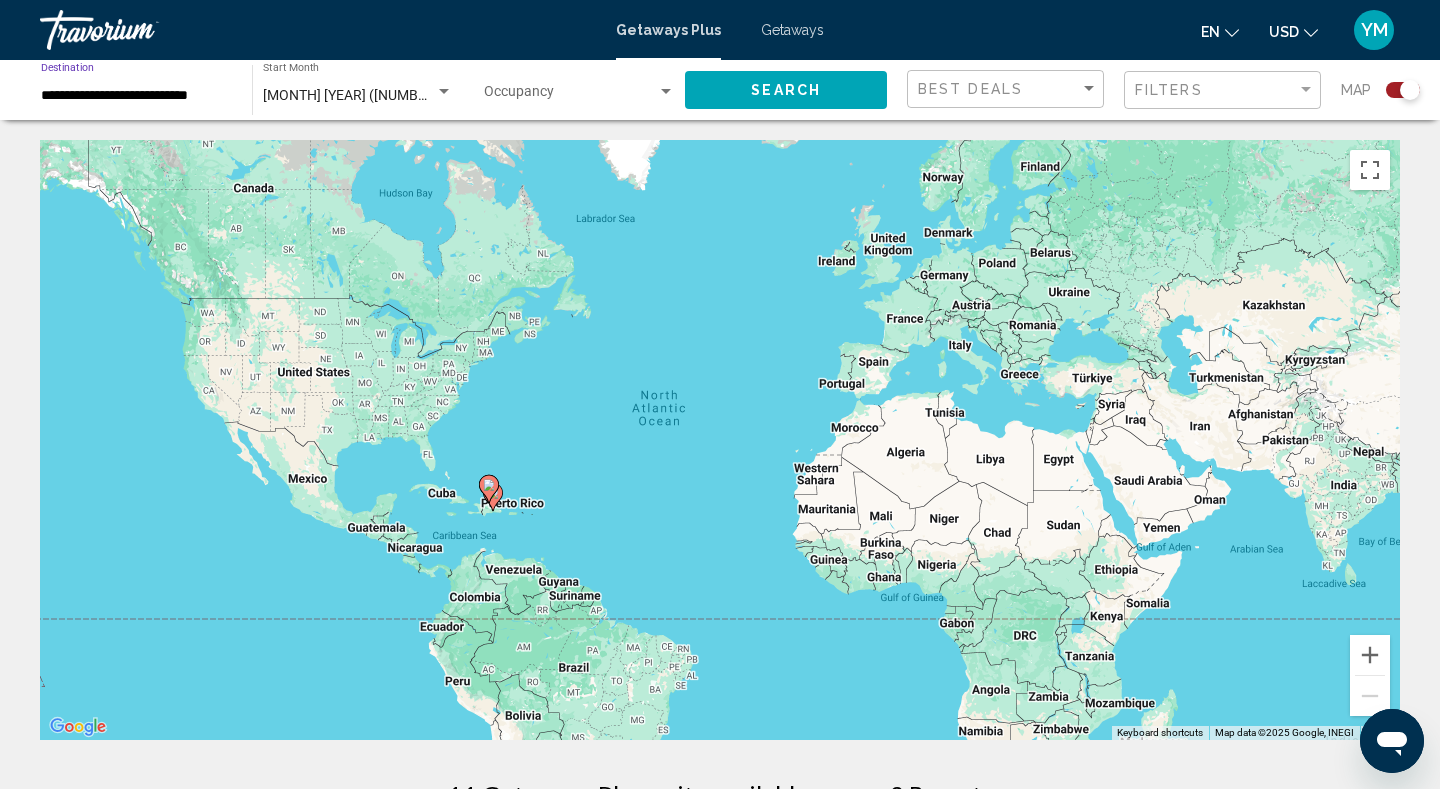 click on "Search" 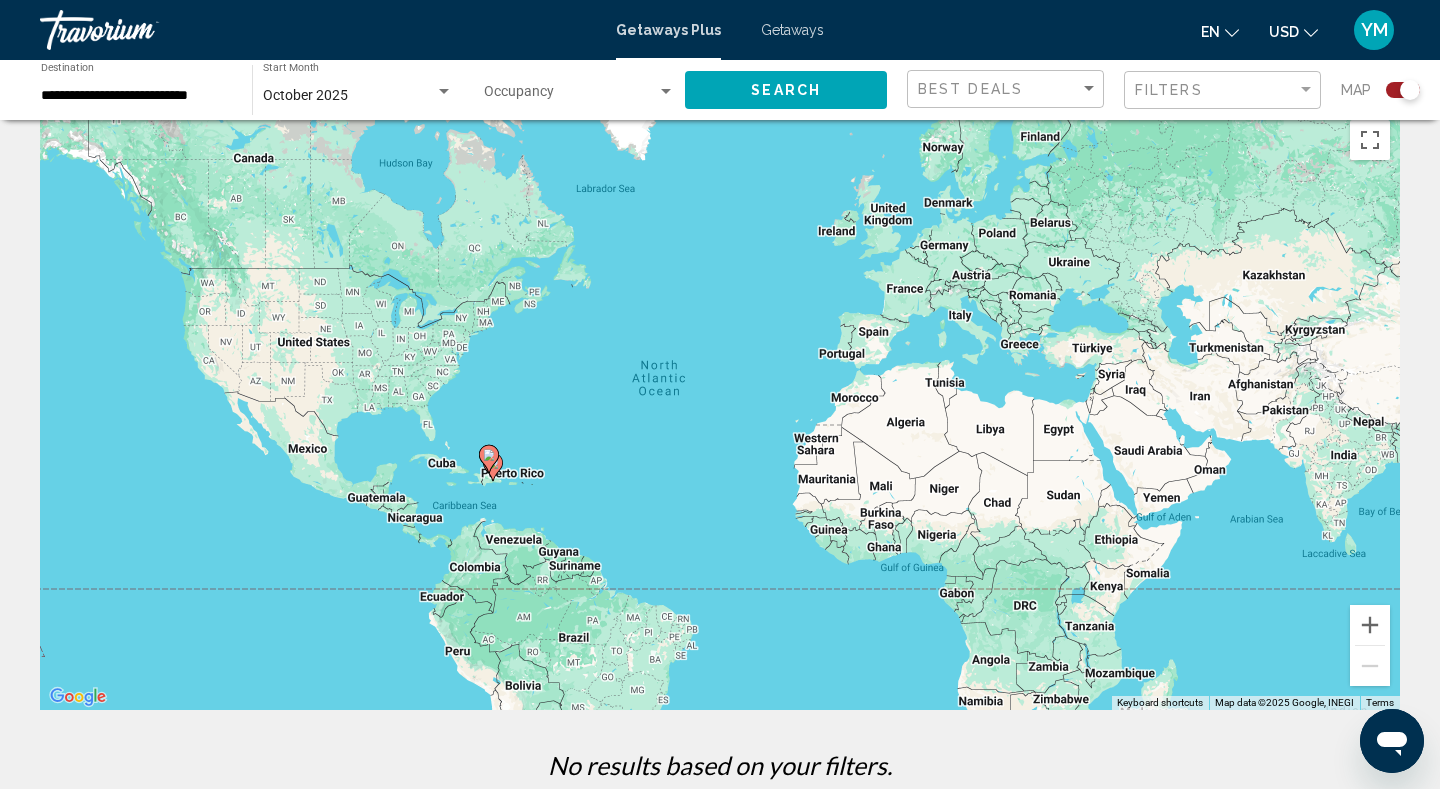scroll, scrollTop: 281, scrollLeft: 0, axis: vertical 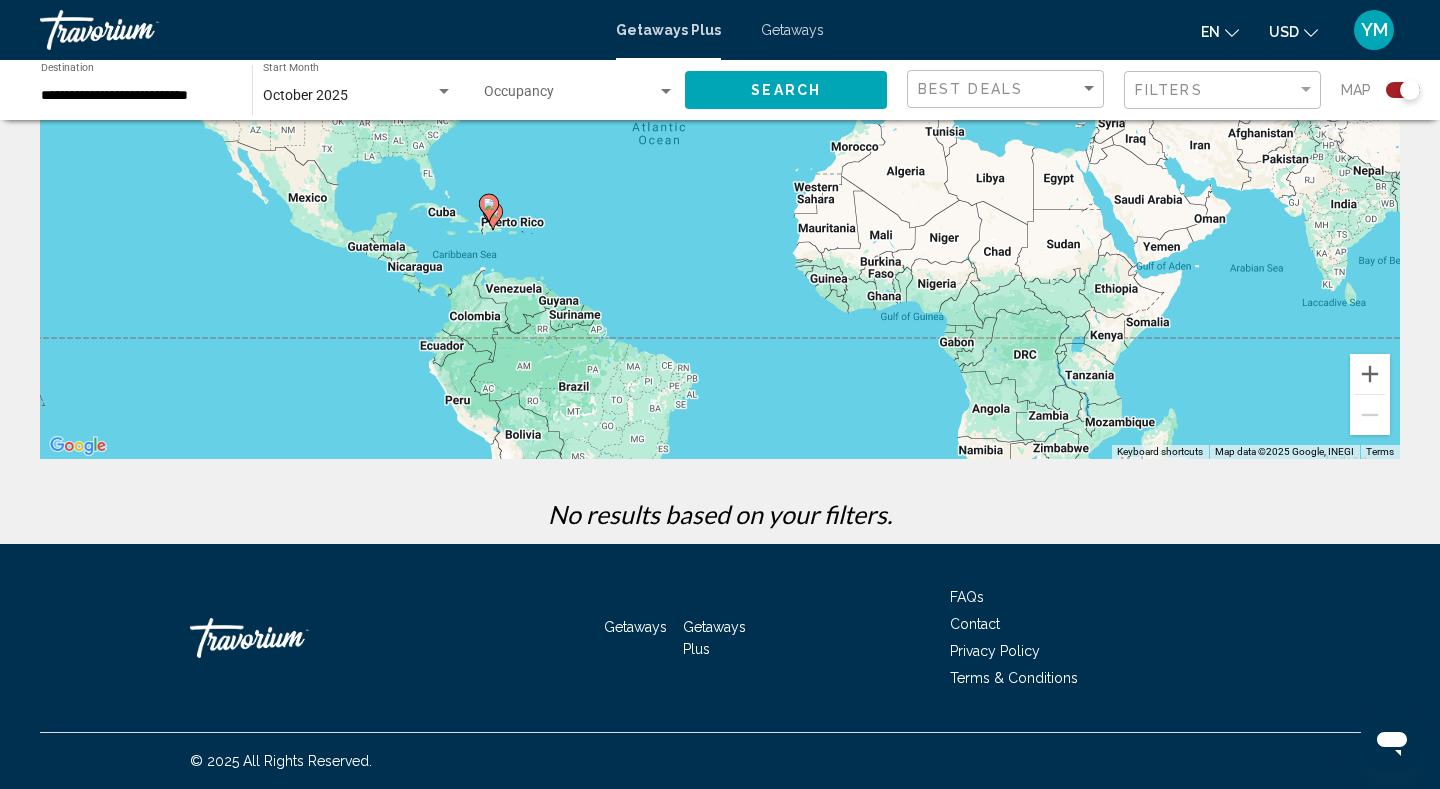 click 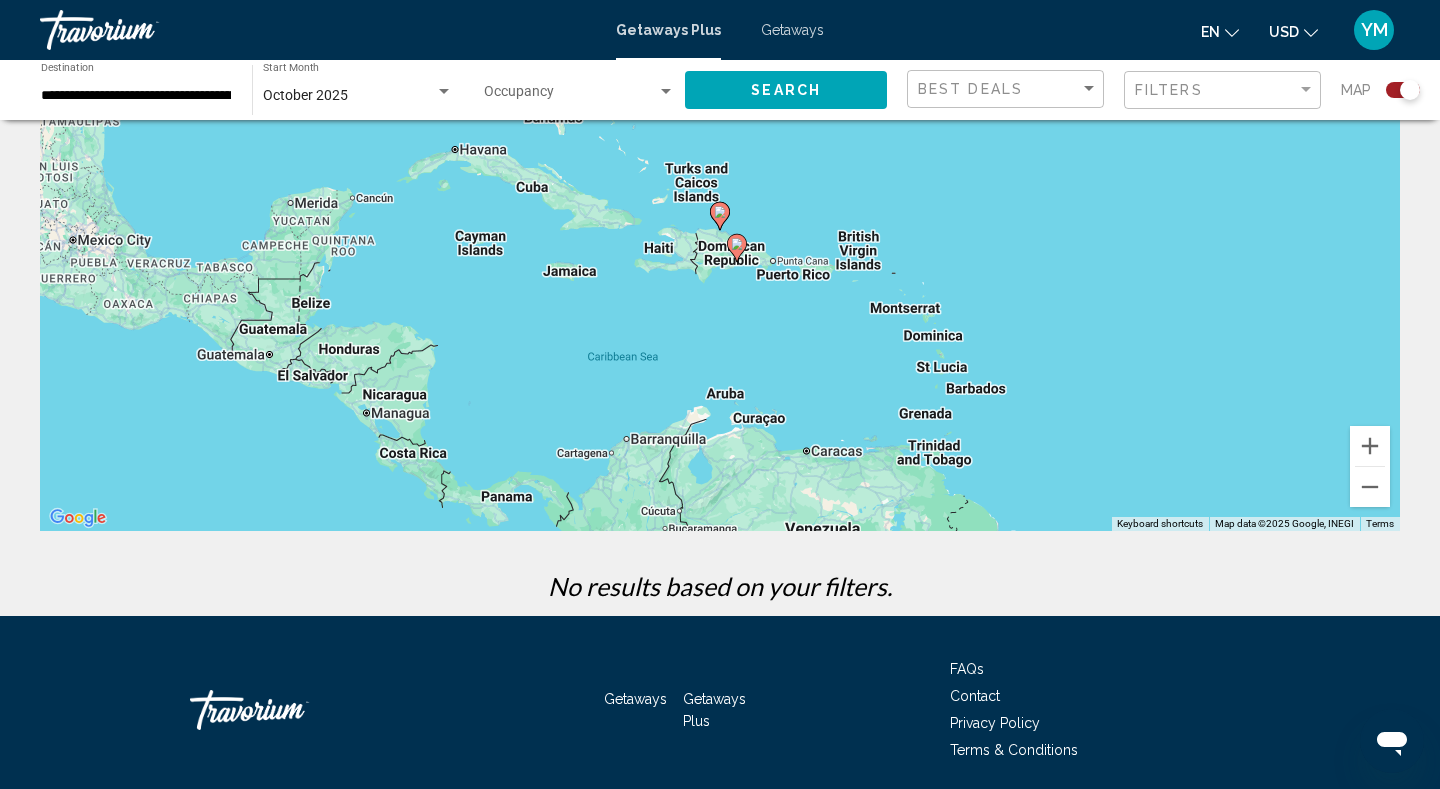 scroll, scrollTop: 208, scrollLeft: 0, axis: vertical 